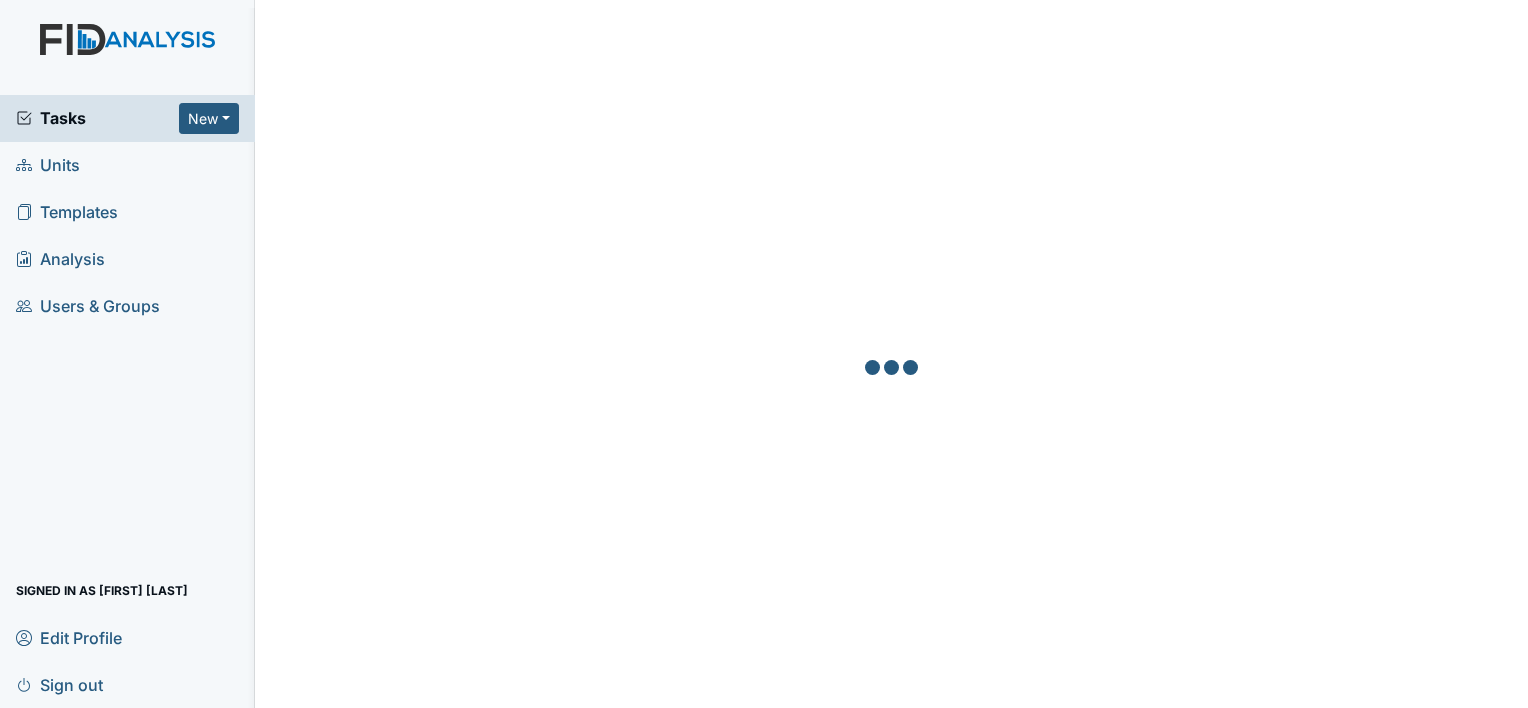 scroll, scrollTop: 0, scrollLeft: 0, axis: both 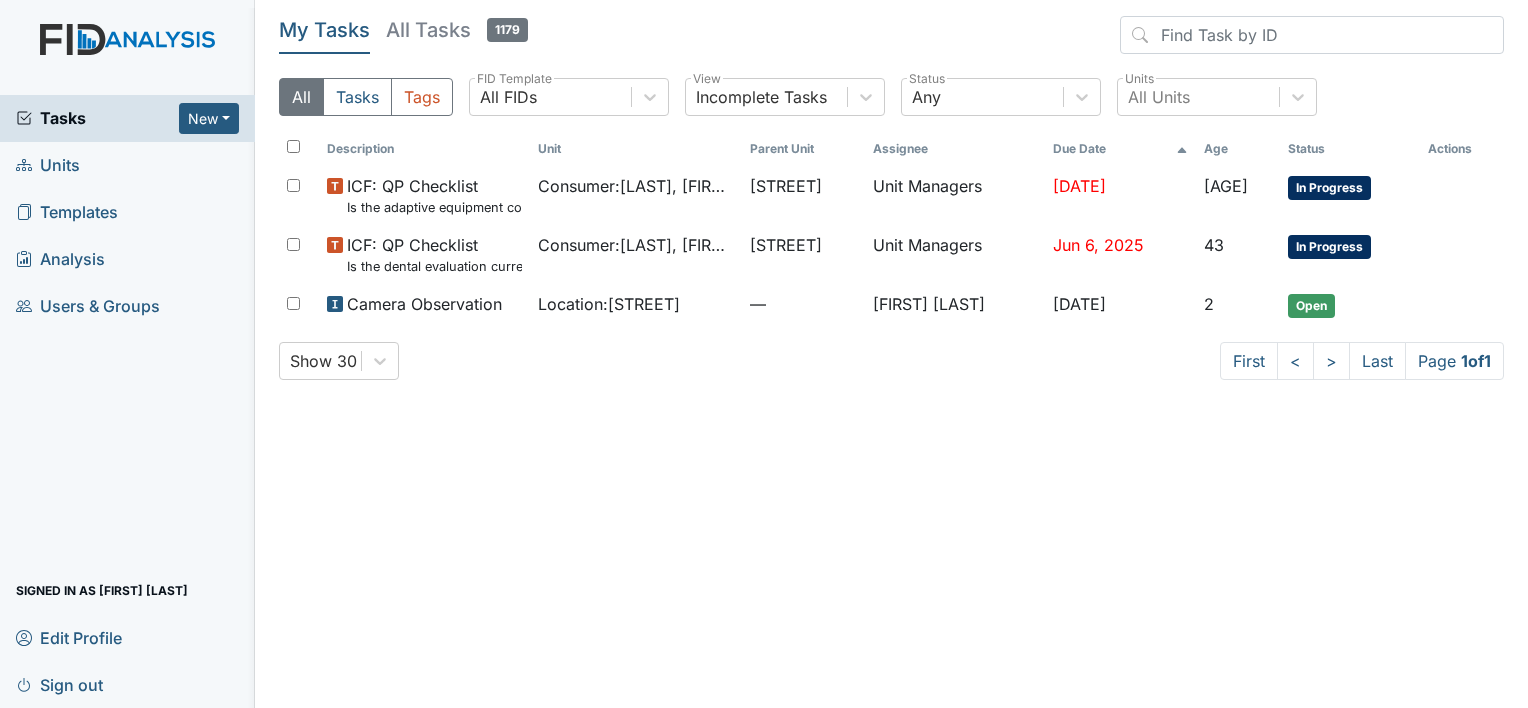 click on "Units" at bounding box center (127, 165) 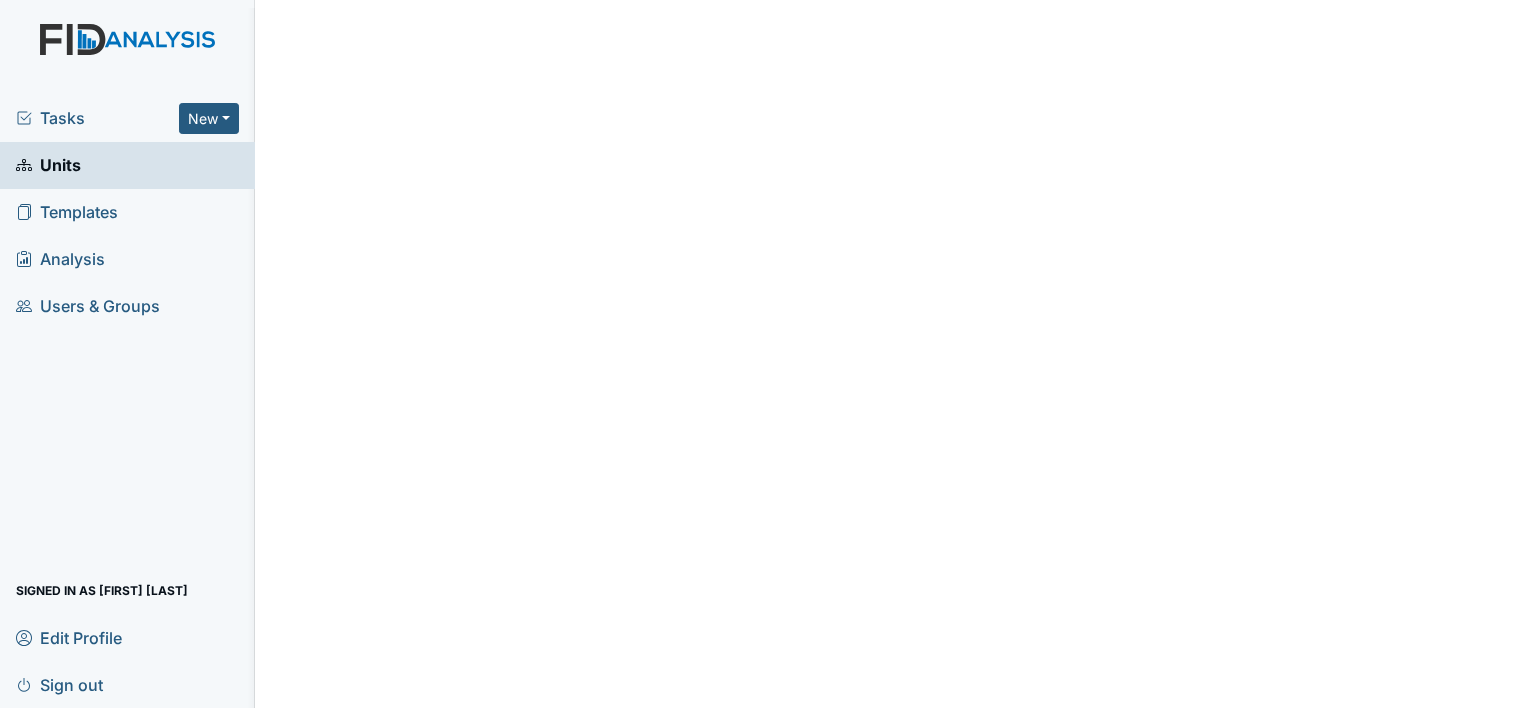 scroll, scrollTop: 0, scrollLeft: 0, axis: both 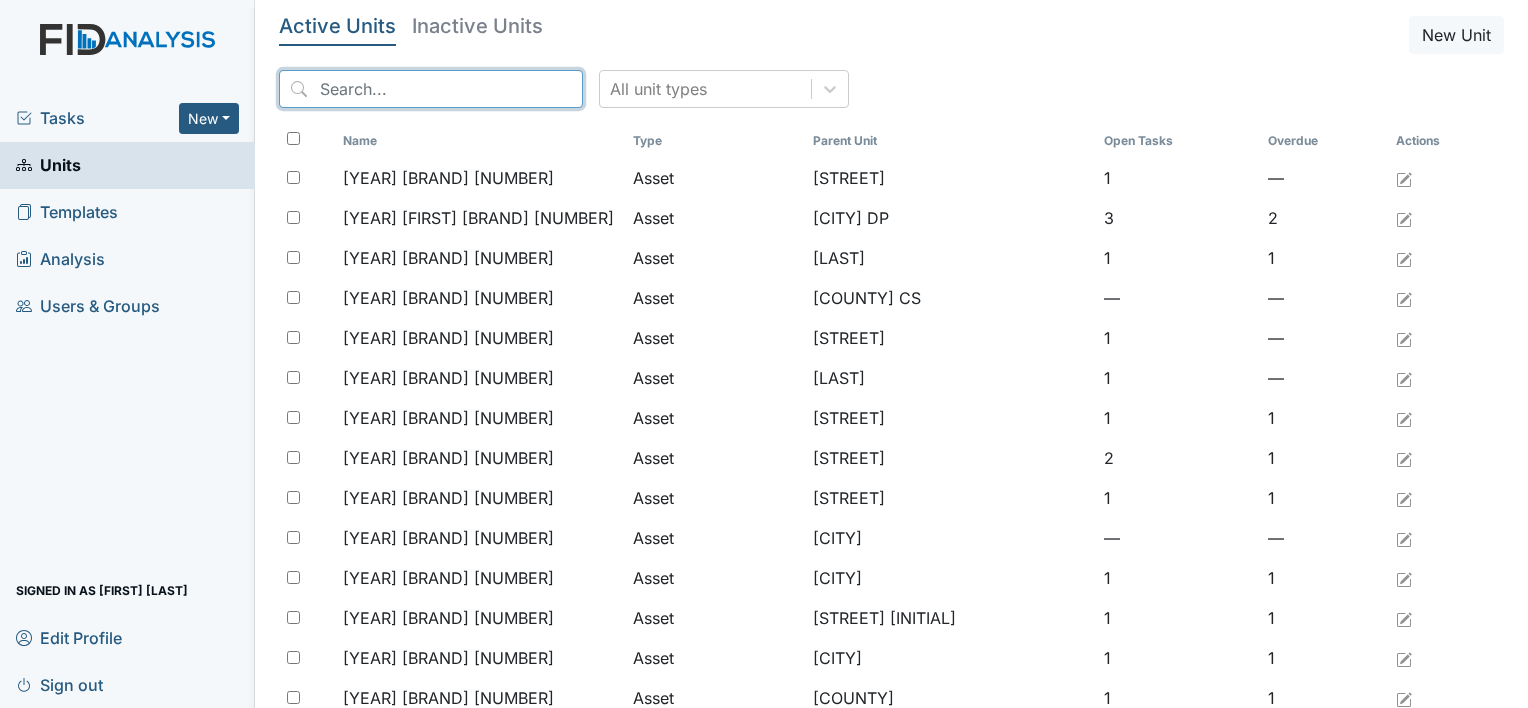 click at bounding box center [431, 89] 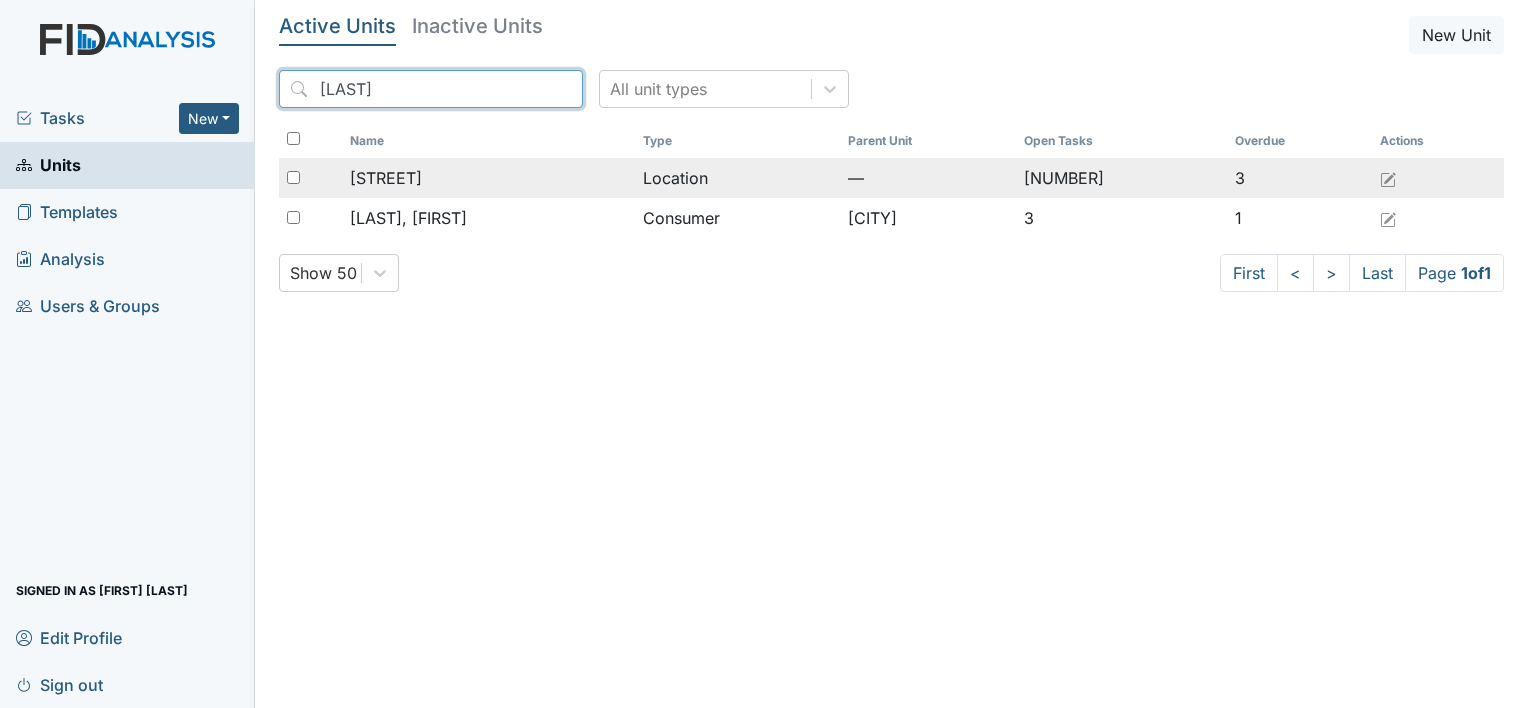 type on "[LAST]" 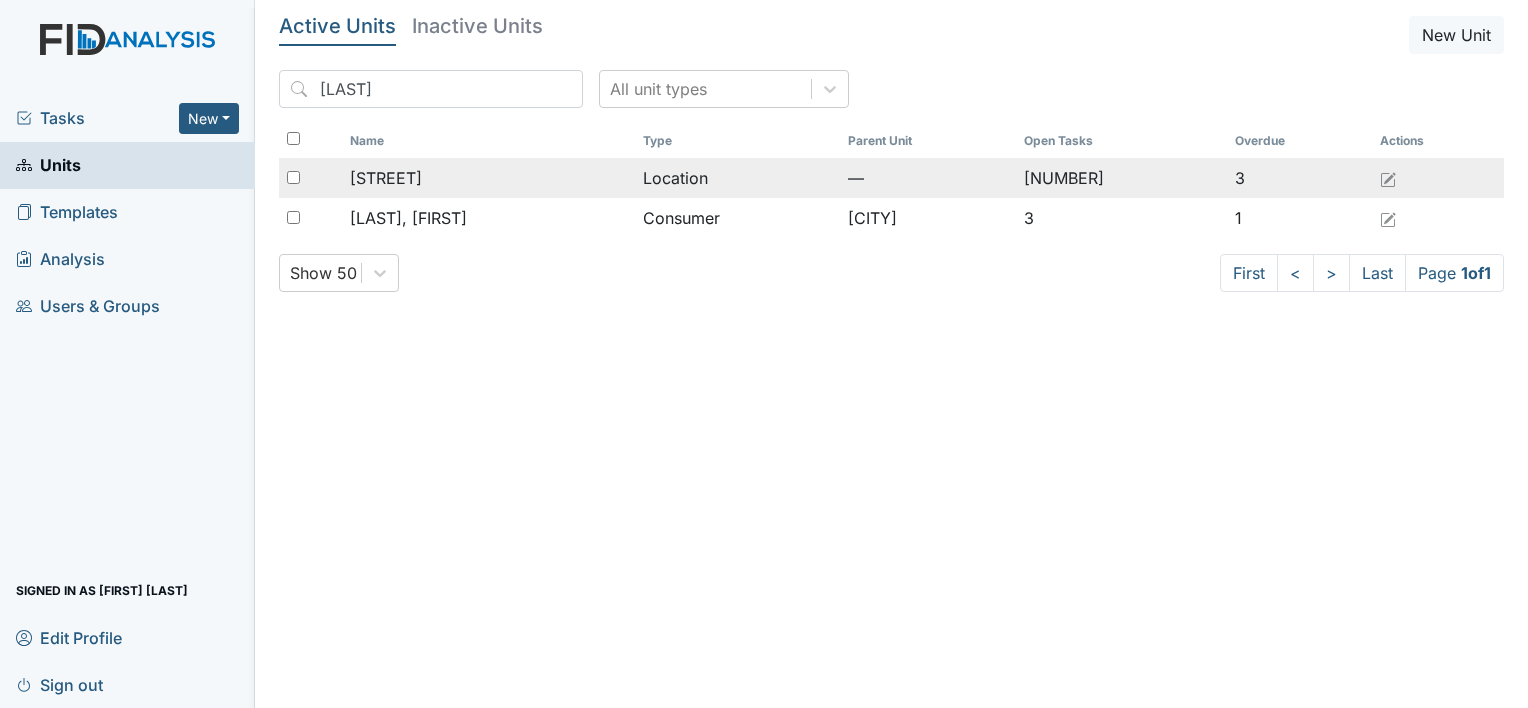 click on "[STREET]" at bounding box center [386, 178] 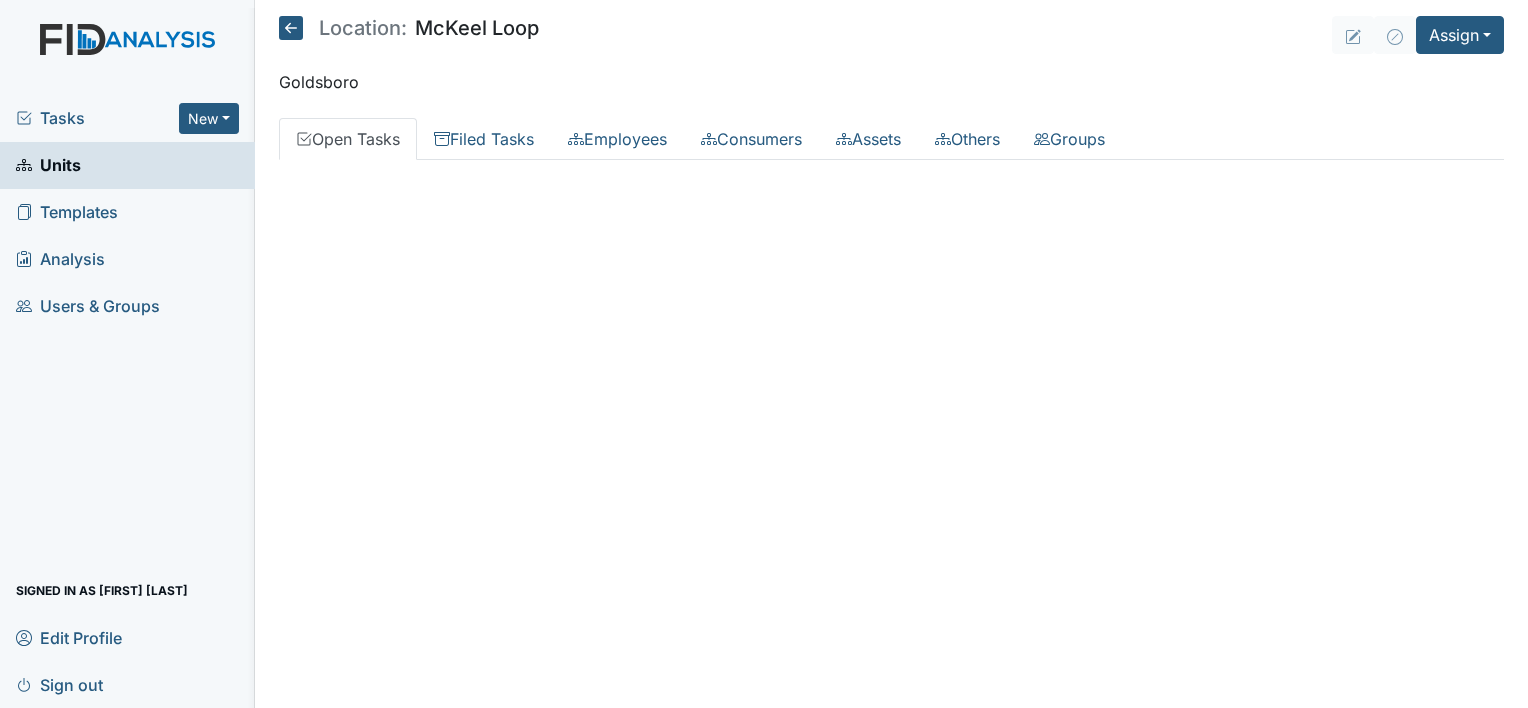 scroll, scrollTop: 0, scrollLeft: 0, axis: both 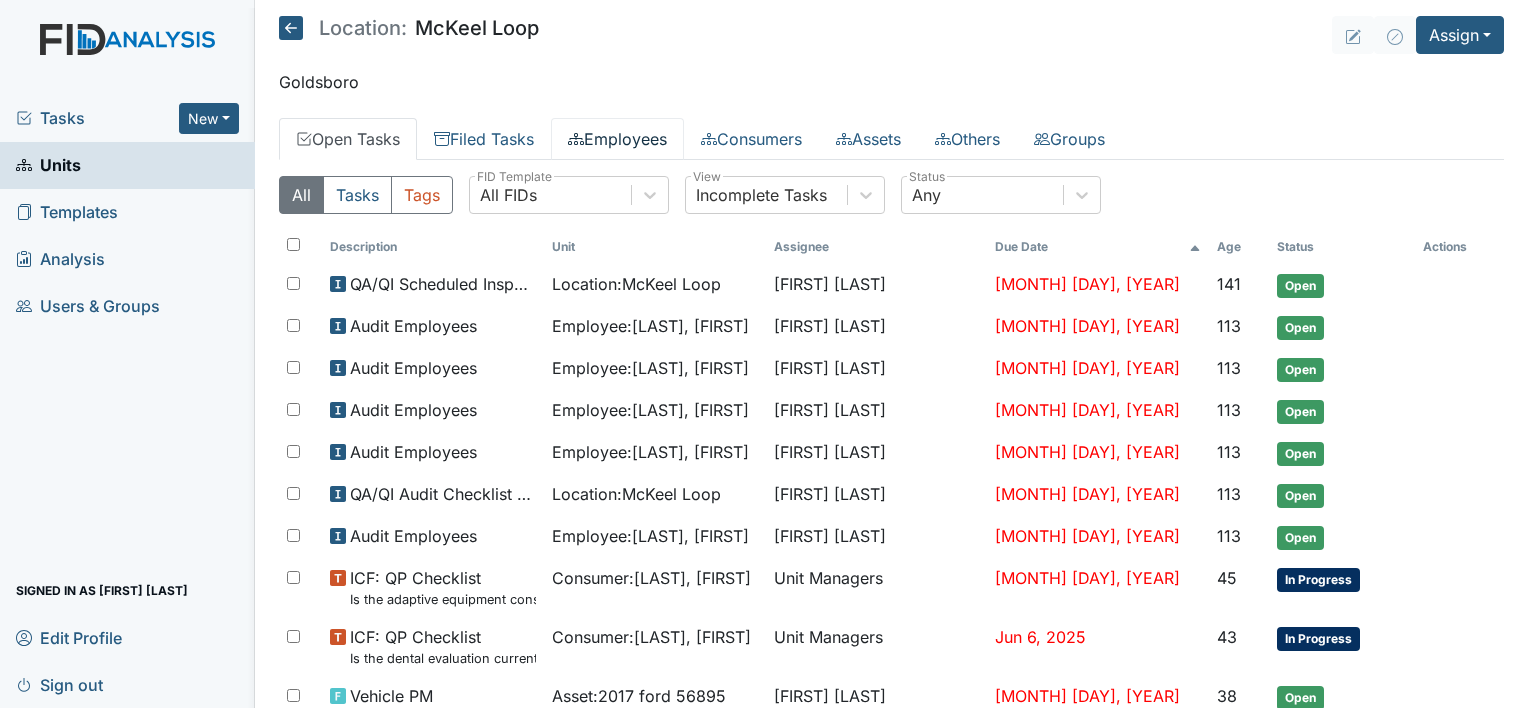 click on "Employees" at bounding box center [617, 139] 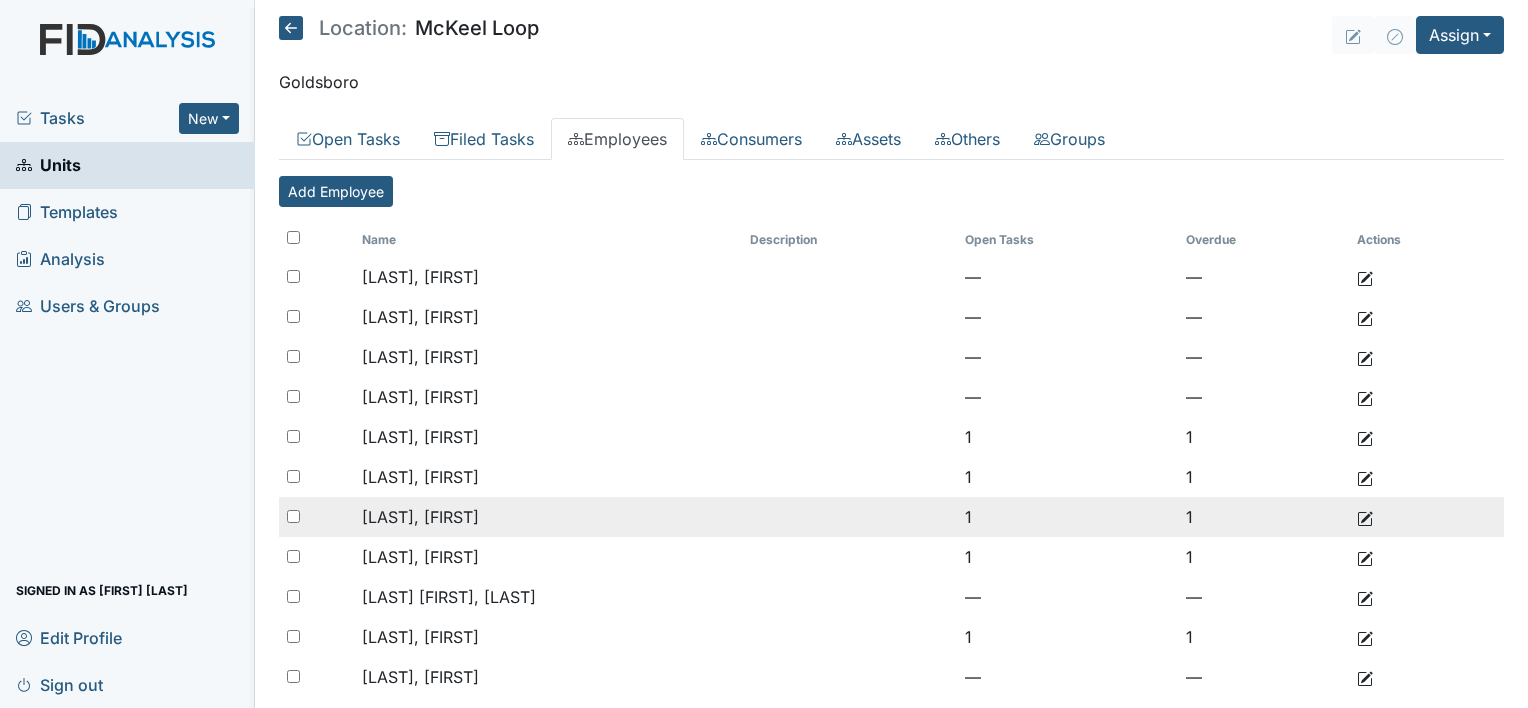 scroll, scrollTop: 36, scrollLeft: 0, axis: vertical 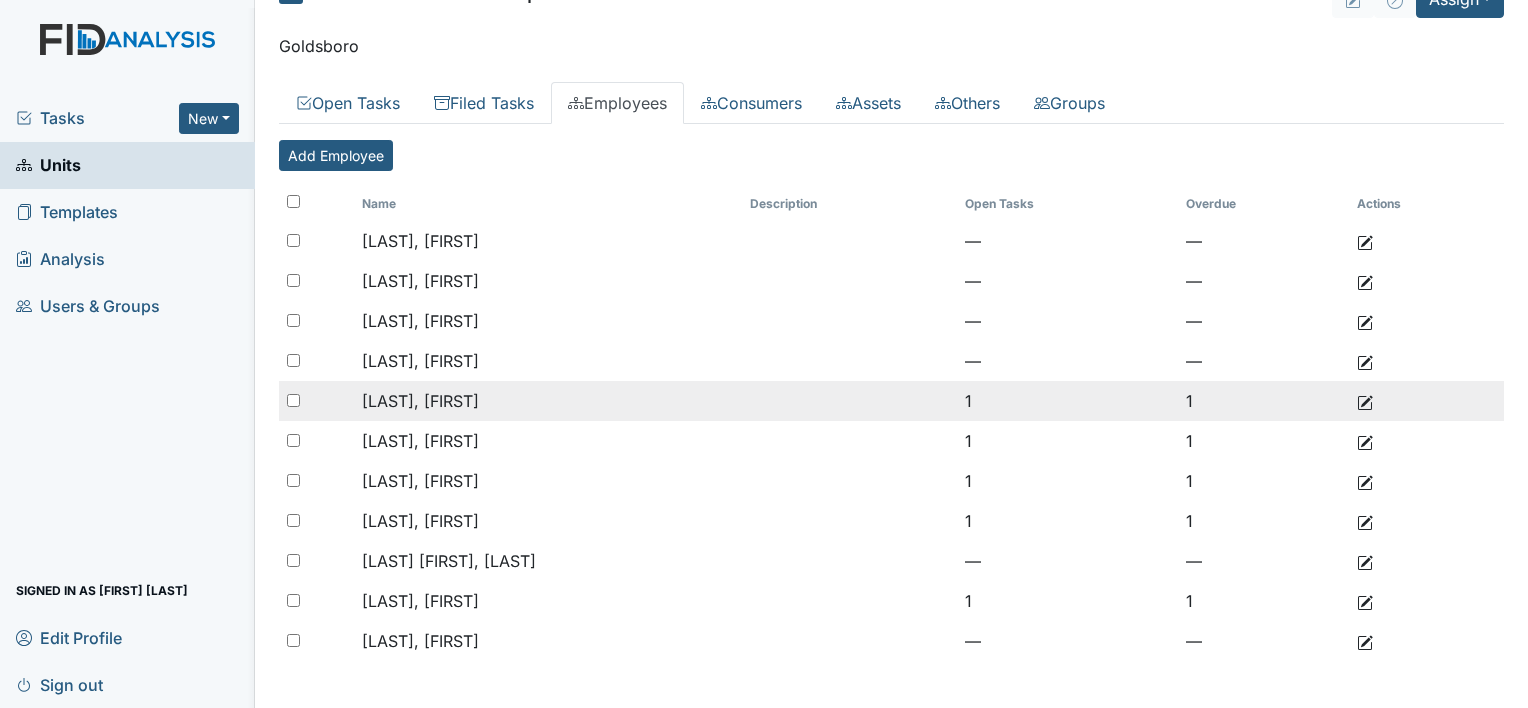 click on "[LAST], [FIRST]" at bounding box center [420, 241] 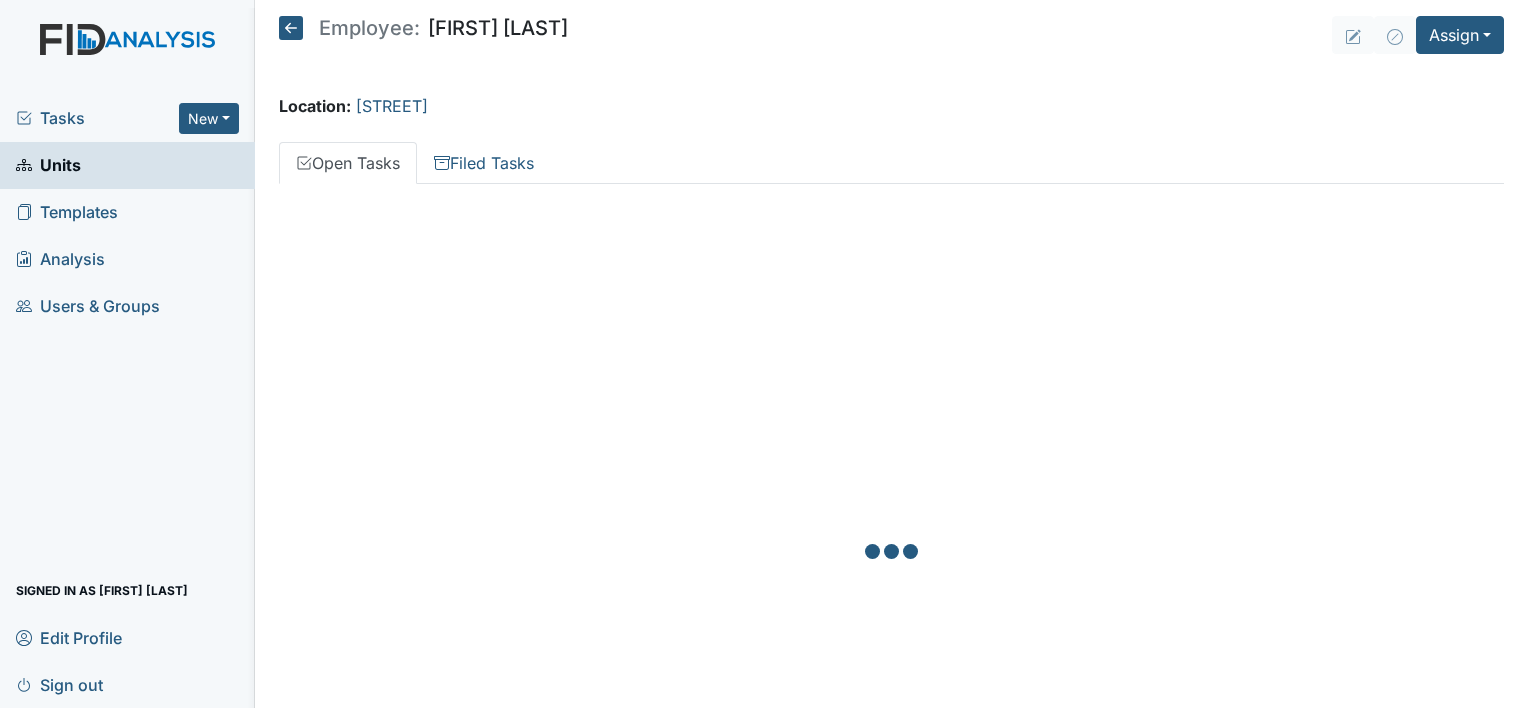 scroll, scrollTop: 0, scrollLeft: 0, axis: both 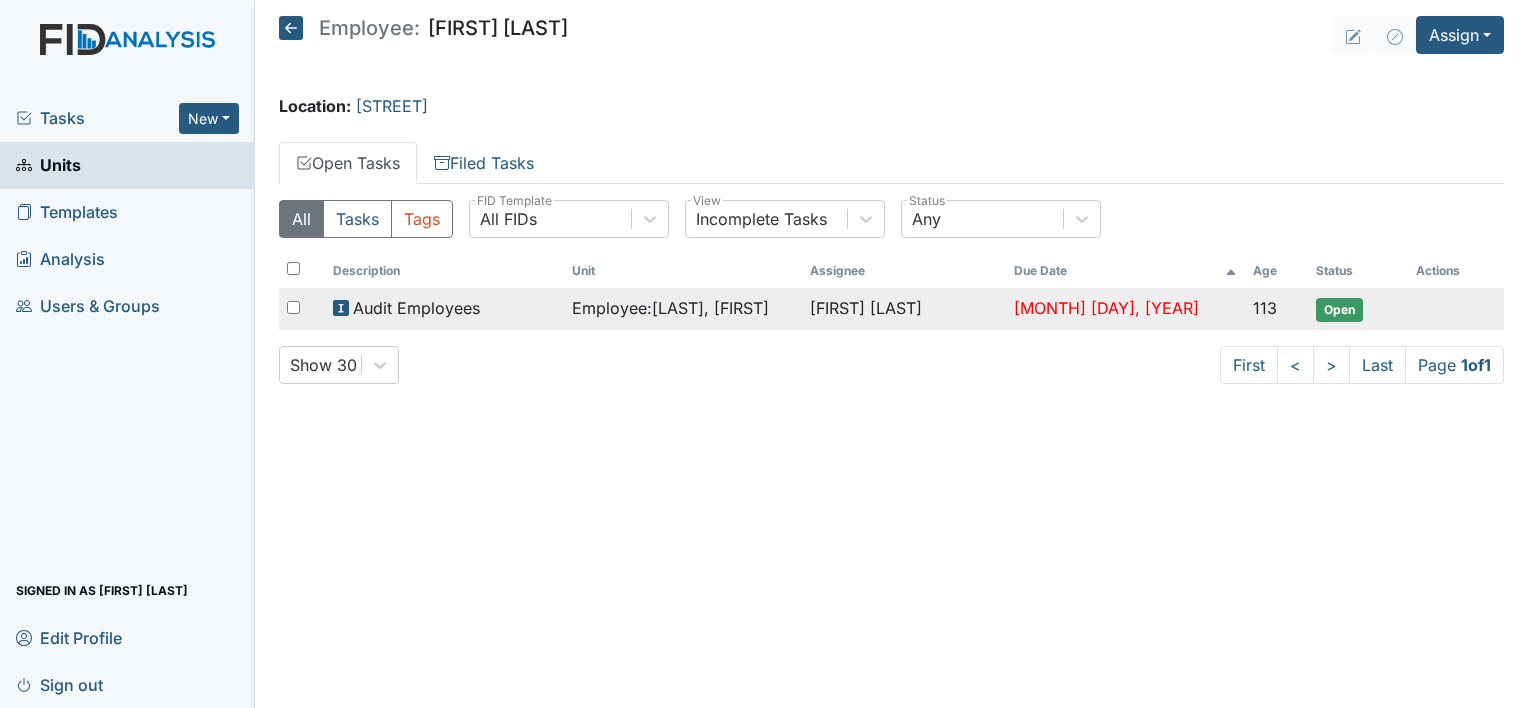 click on "Audit Employees" at bounding box center [444, 308] 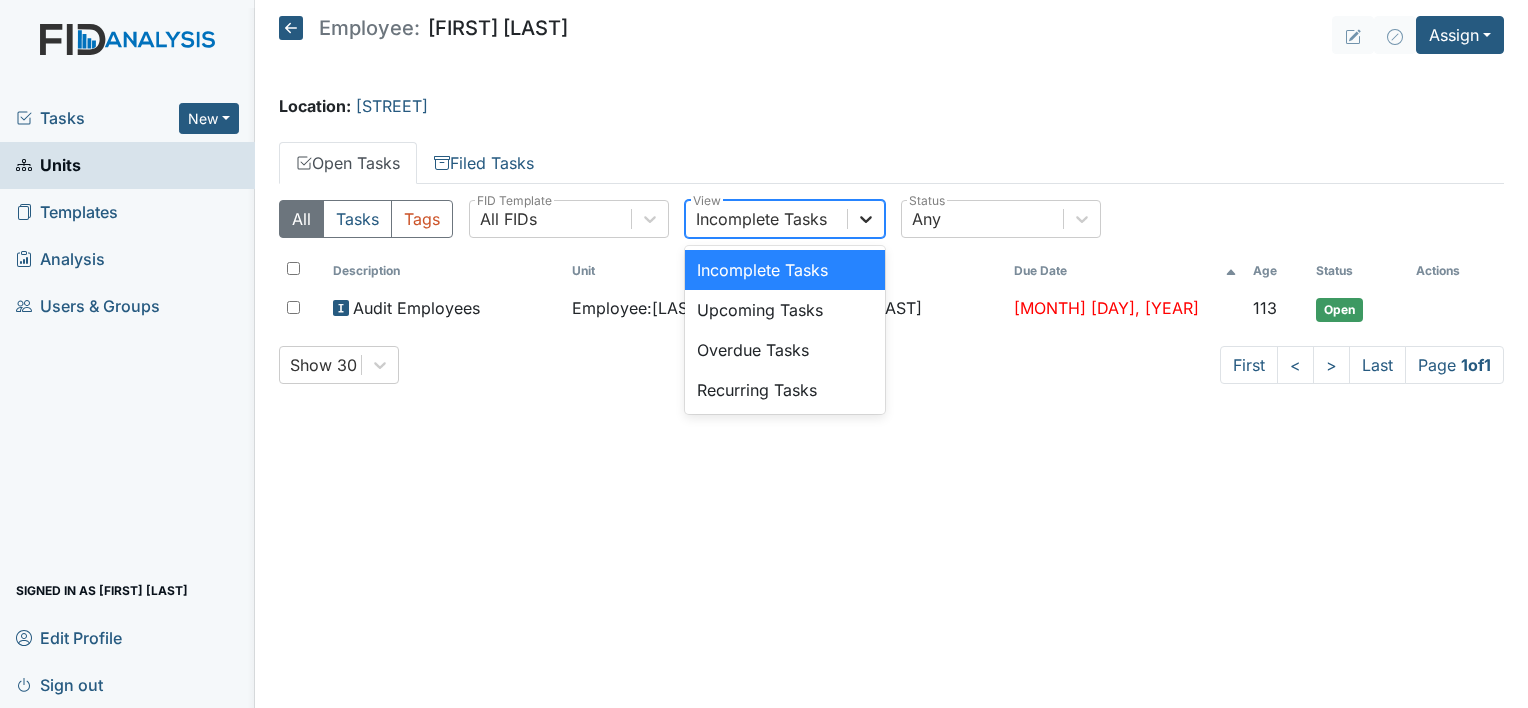 click at bounding box center [866, 219] 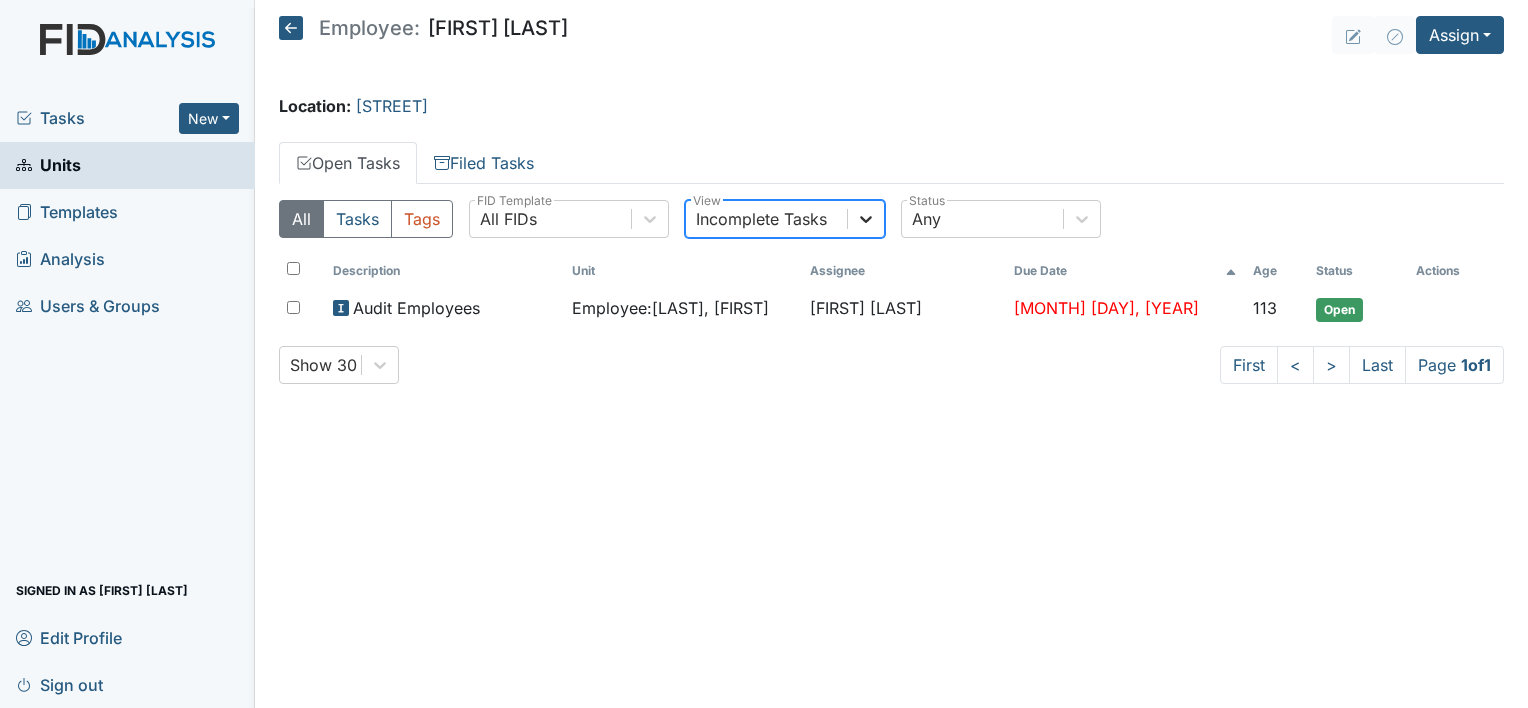 click at bounding box center [866, 219] 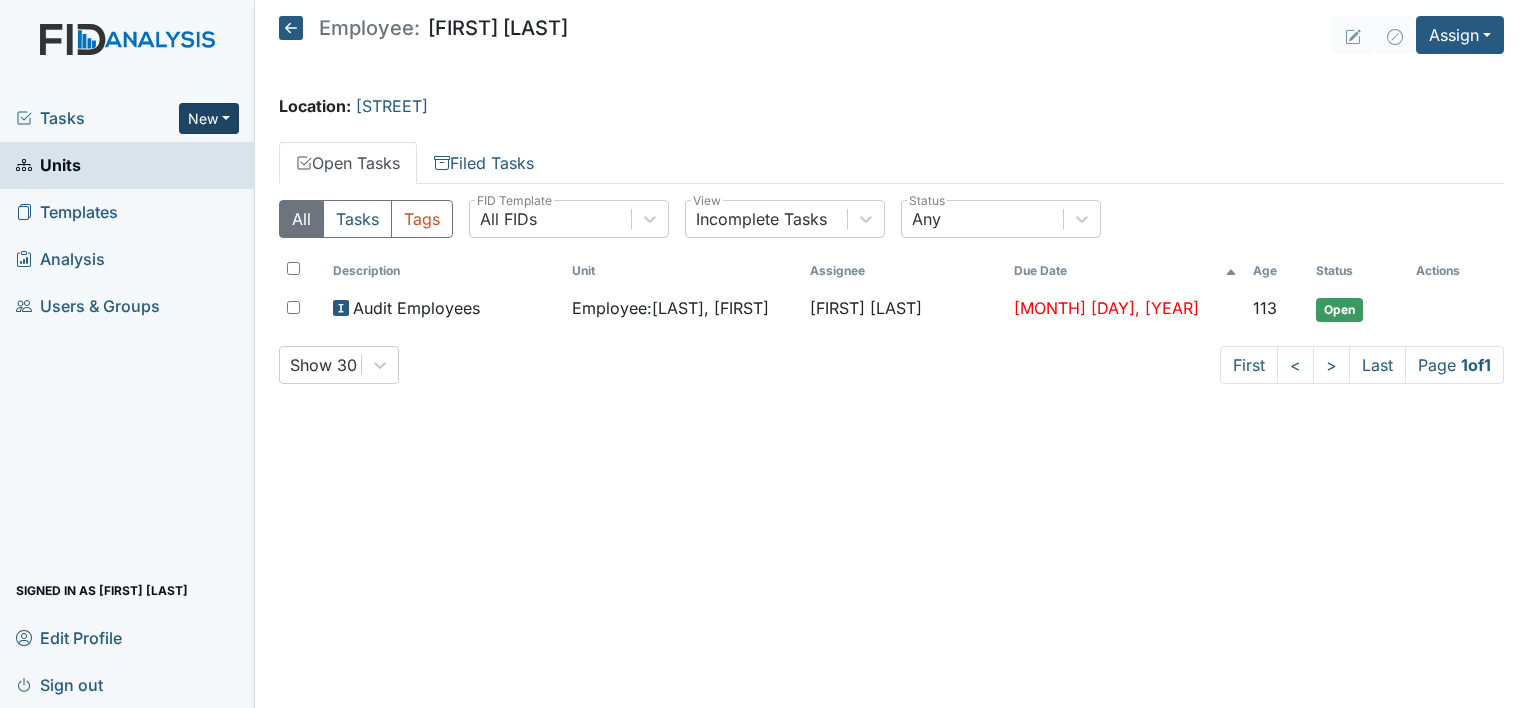 click on "New" at bounding box center (209, 118) 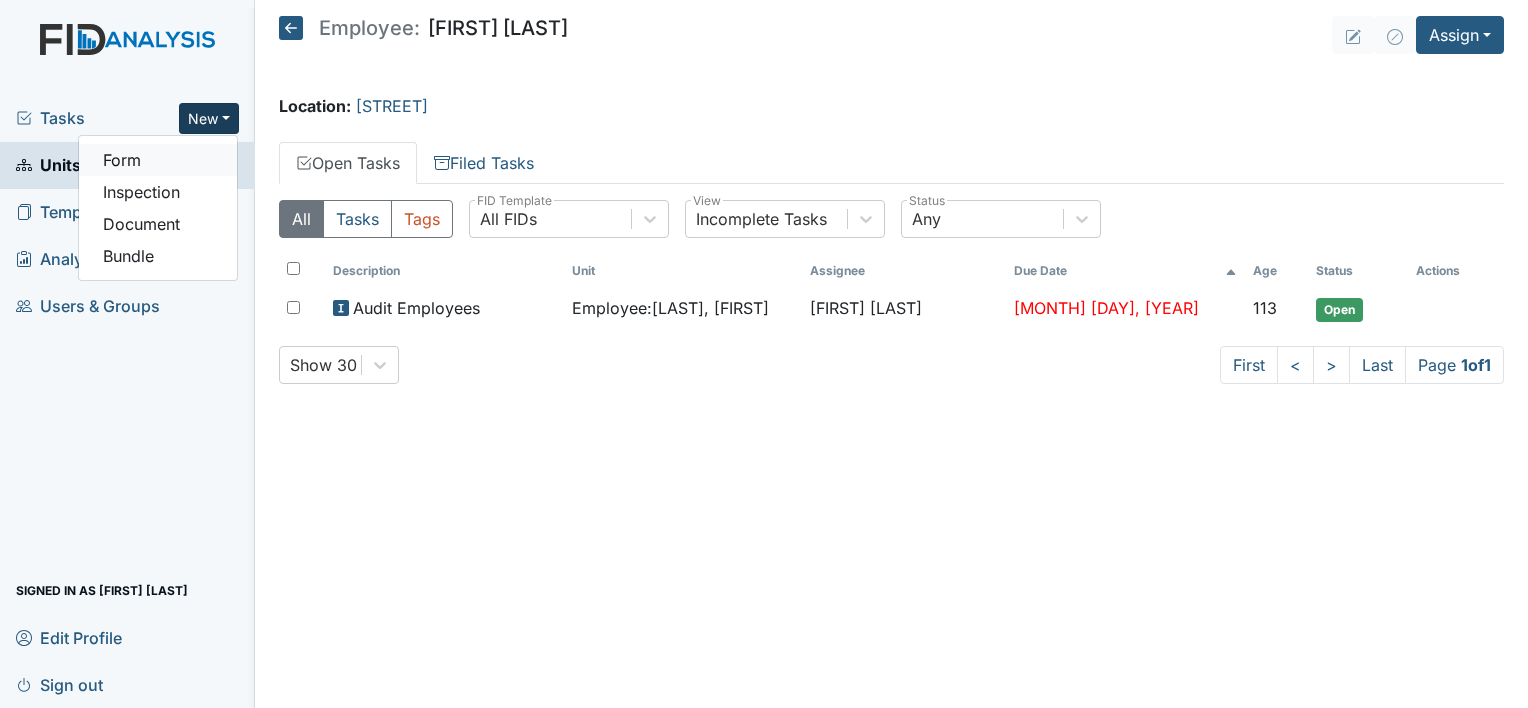 click on "Form" at bounding box center (158, 160) 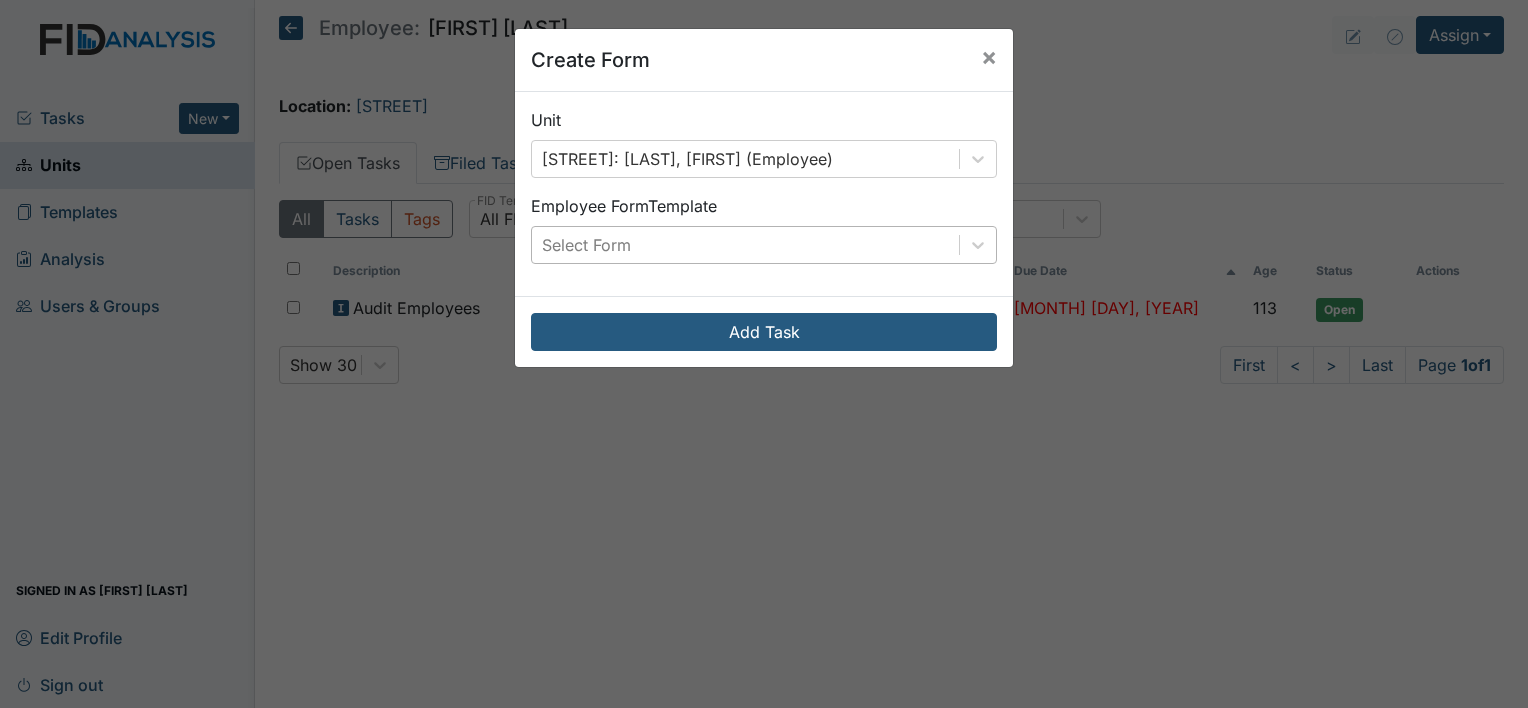 click on "Select Form" at bounding box center [745, 159] 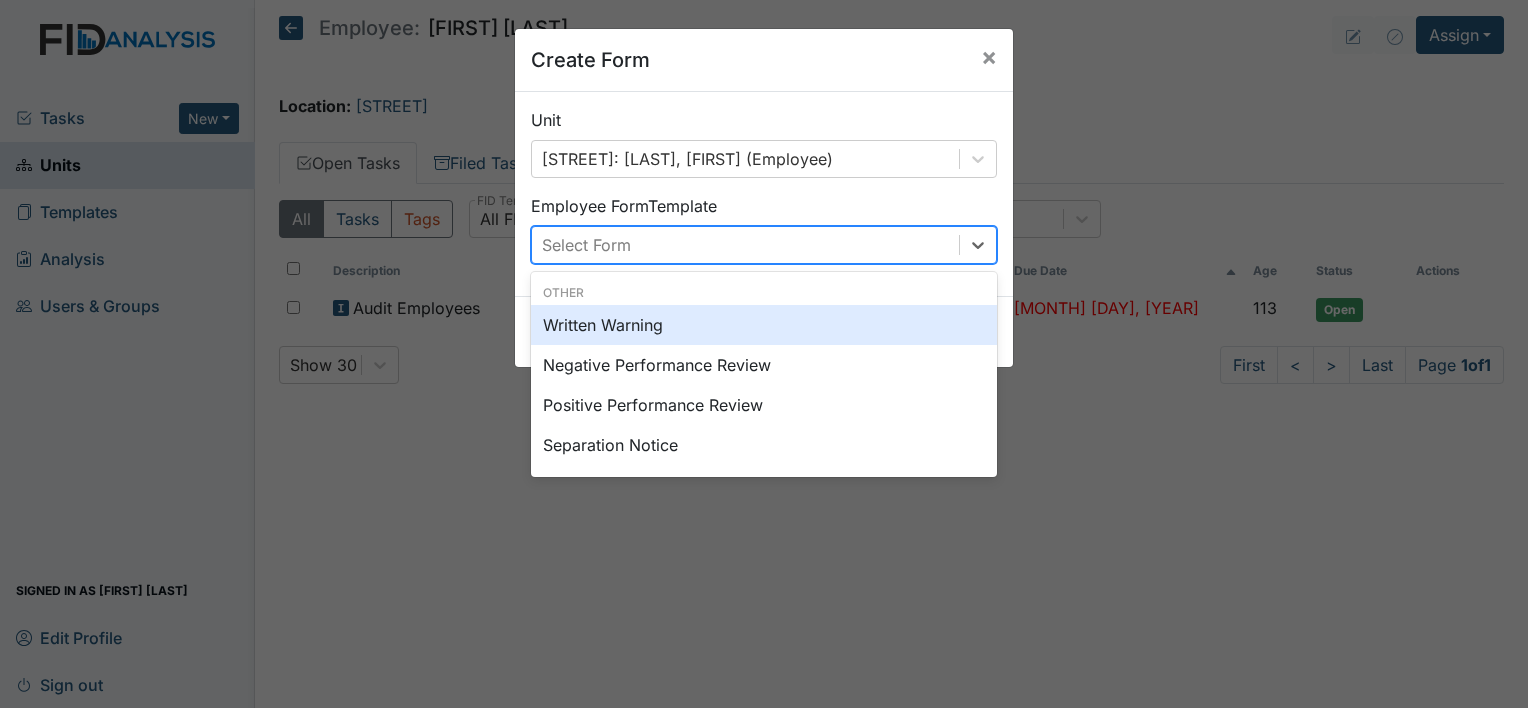 click on "Written Warning" at bounding box center (764, 325) 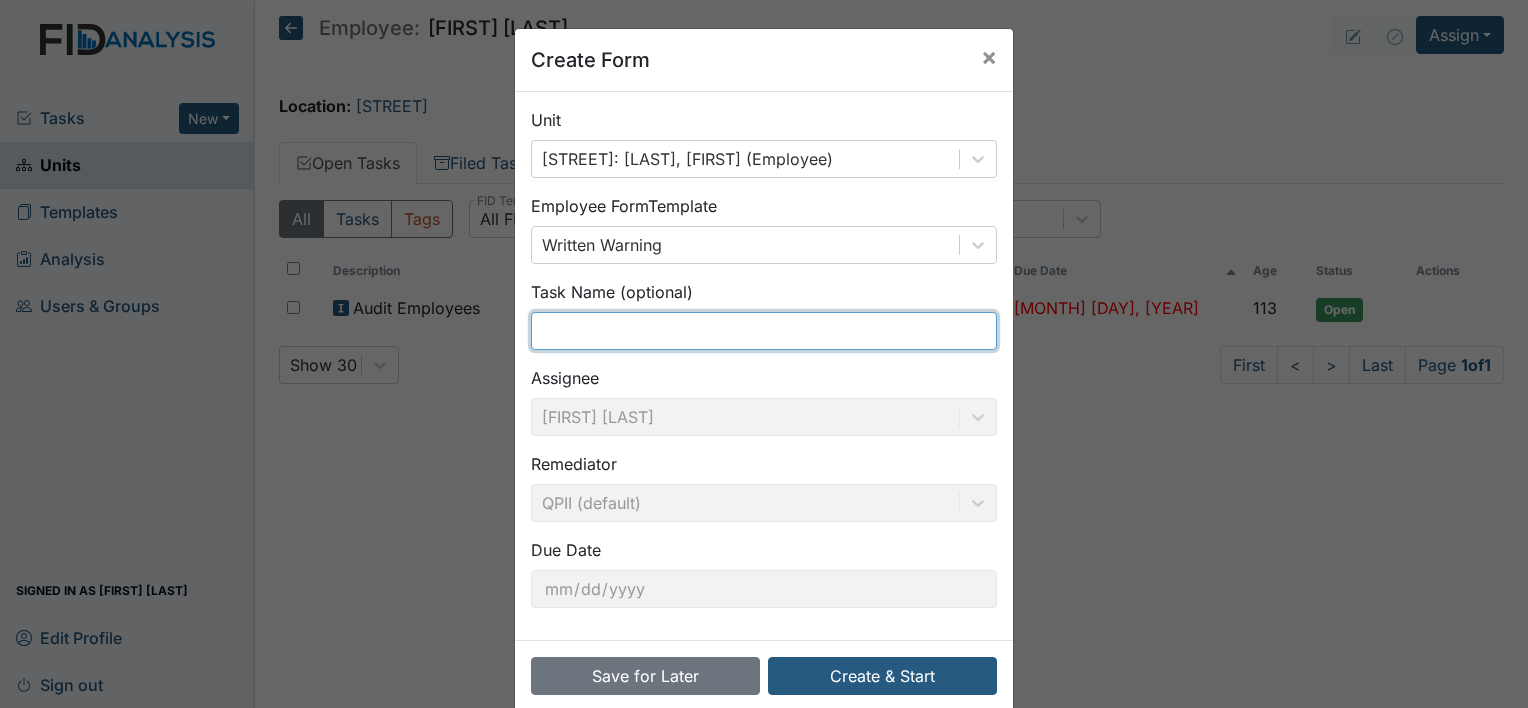 click at bounding box center [764, 331] 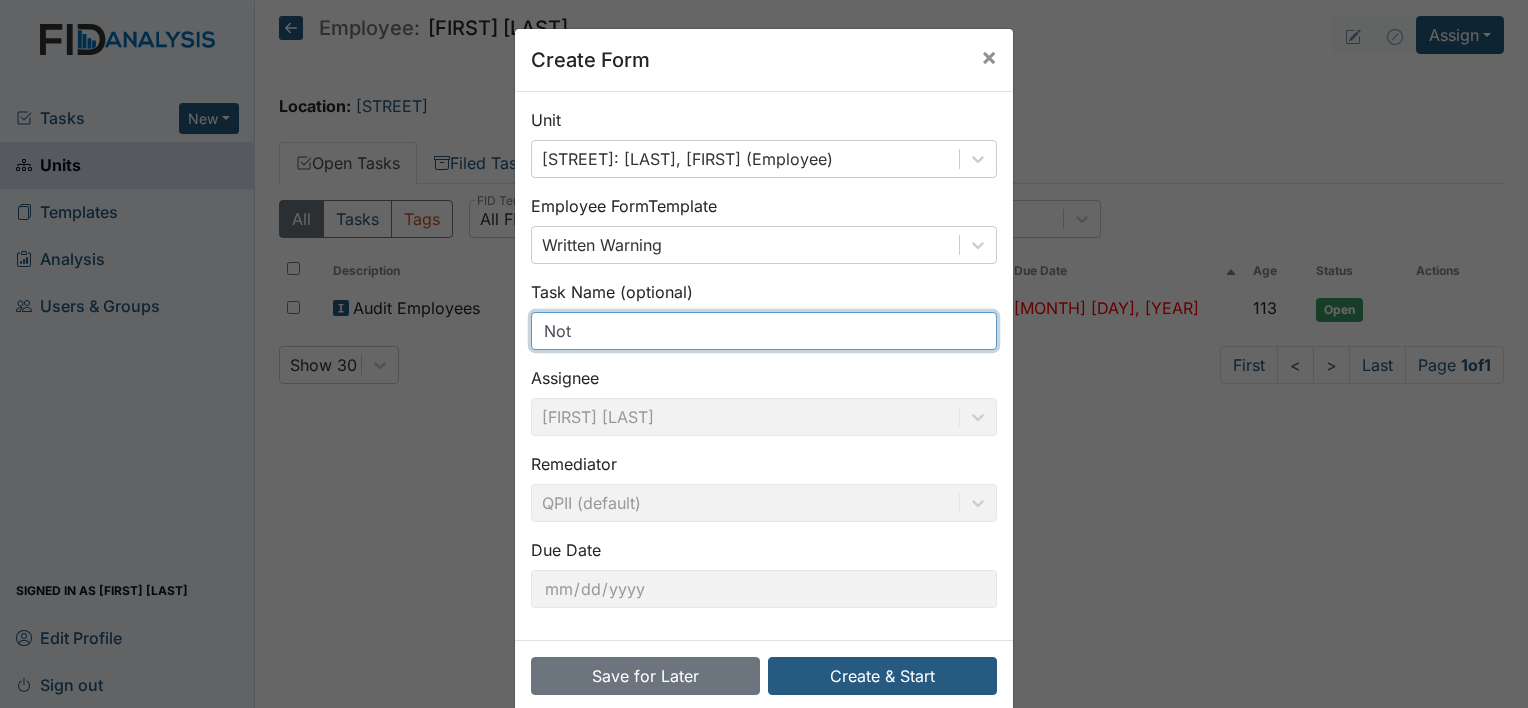 type on "Not following policy" 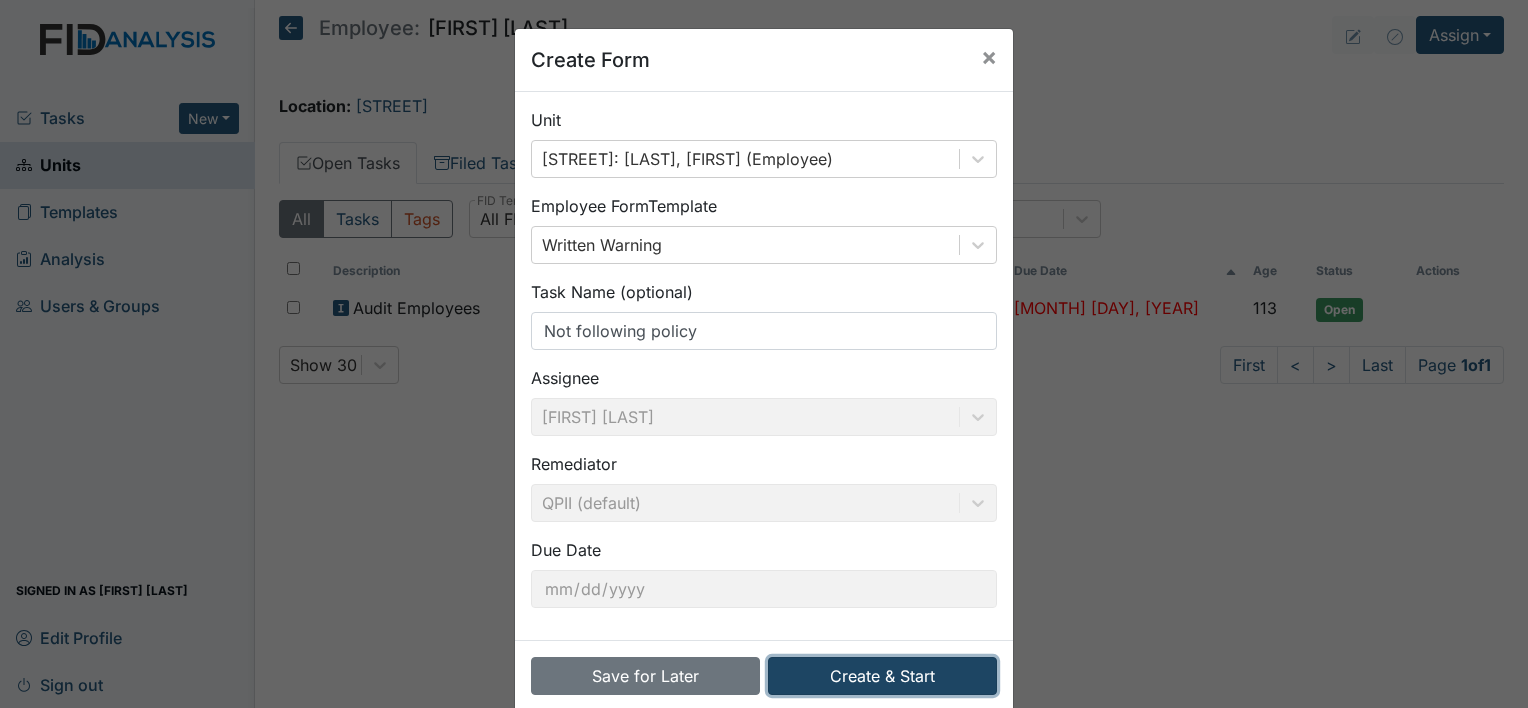 click on "Create & Start" at bounding box center (882, 676) 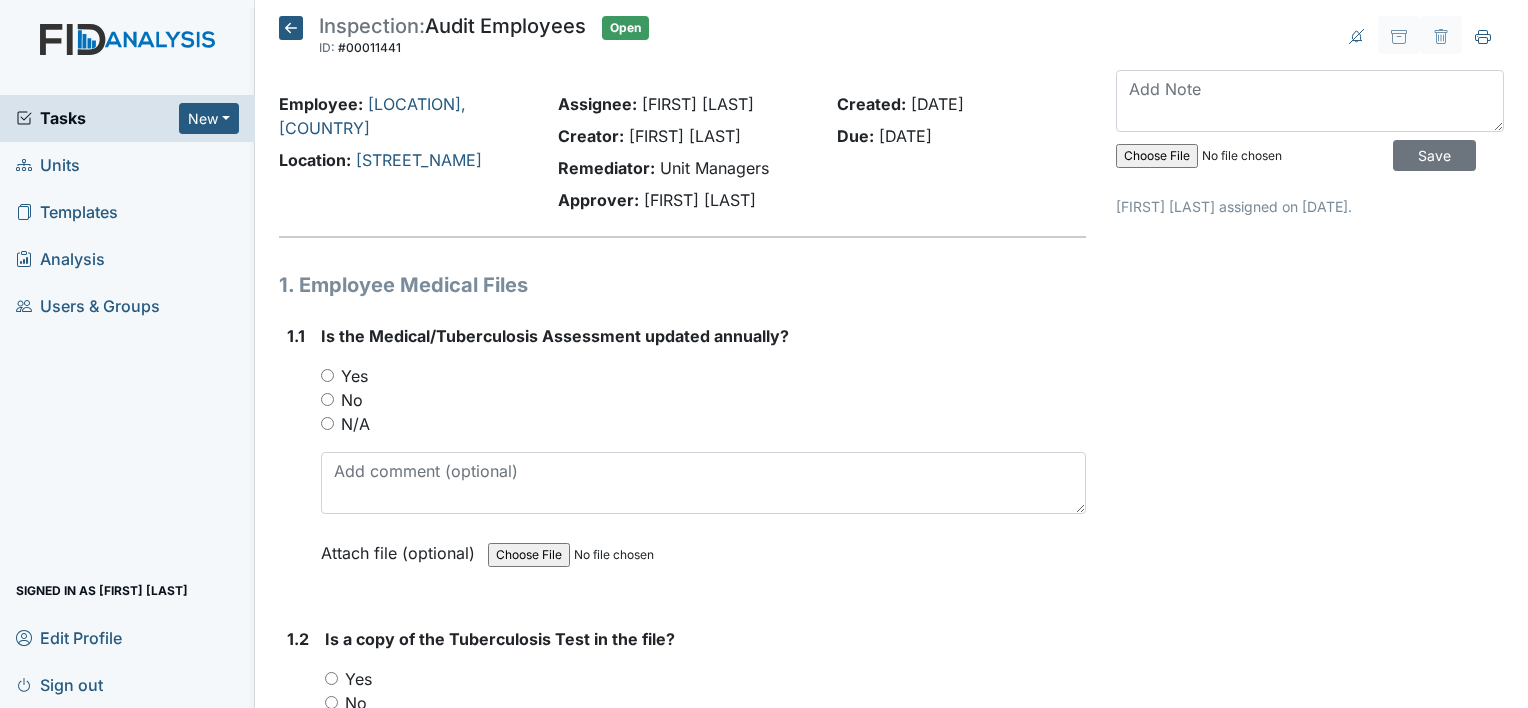 scroll, scrollTop: 0, scrollLeft: 0, axis: both 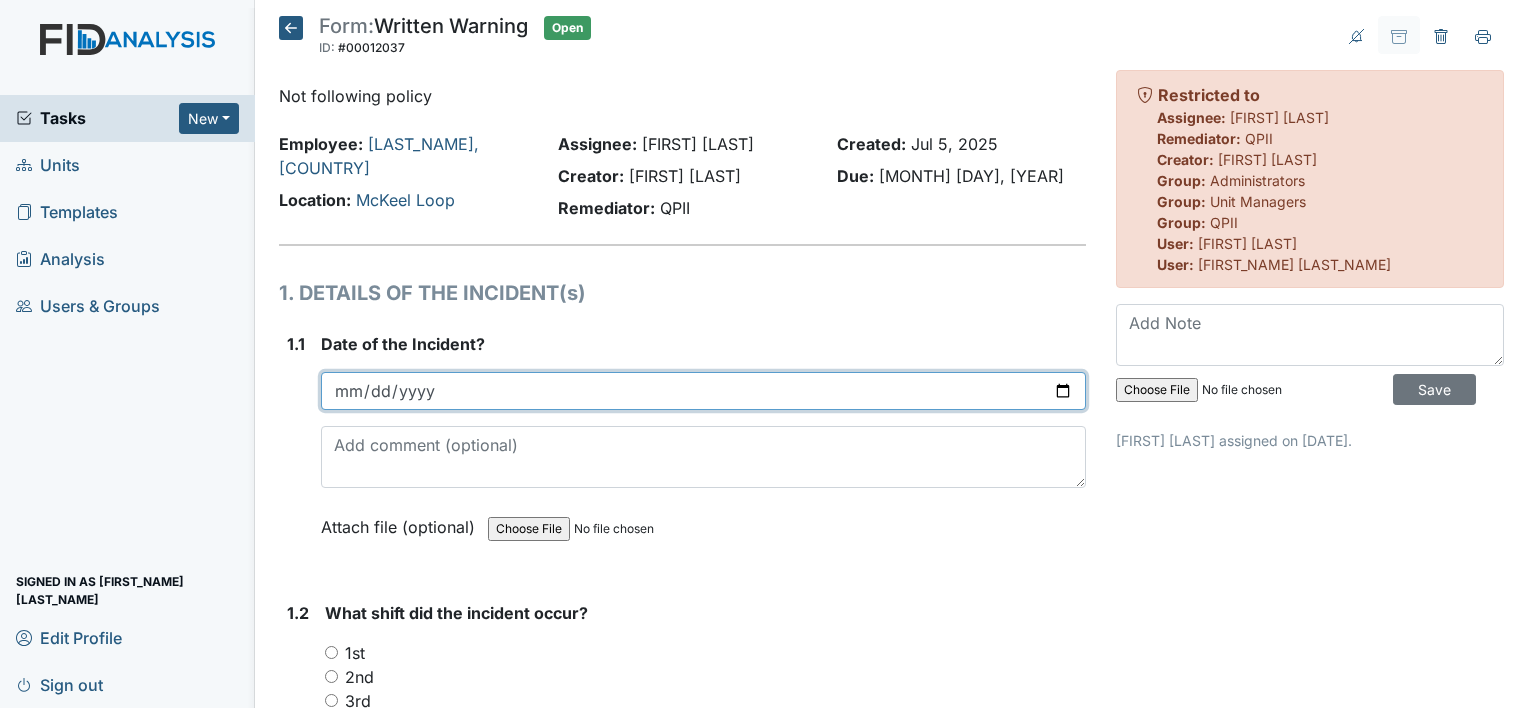 click at bounding box center (703, 391) 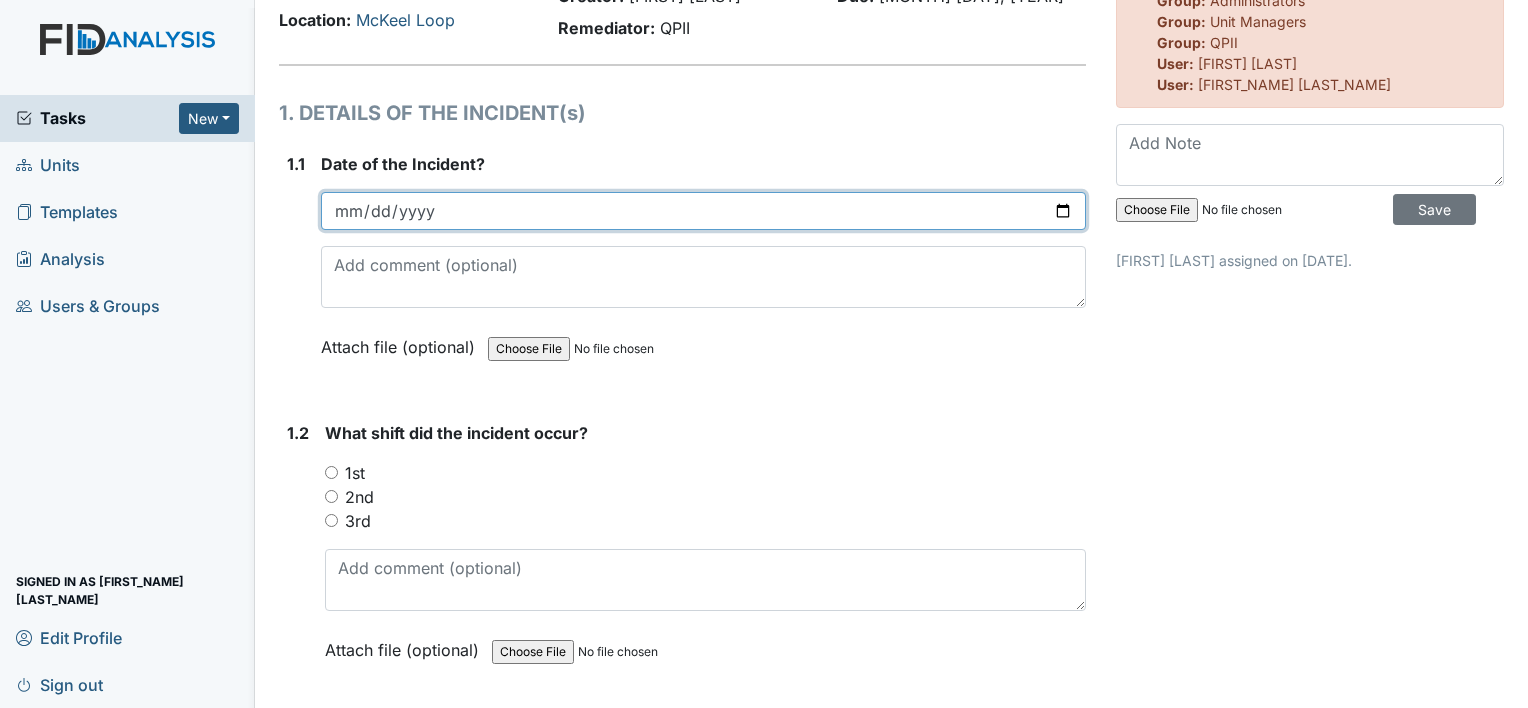 scroll, scrollTop: 183, scrollLeft: 0, axis: vertical 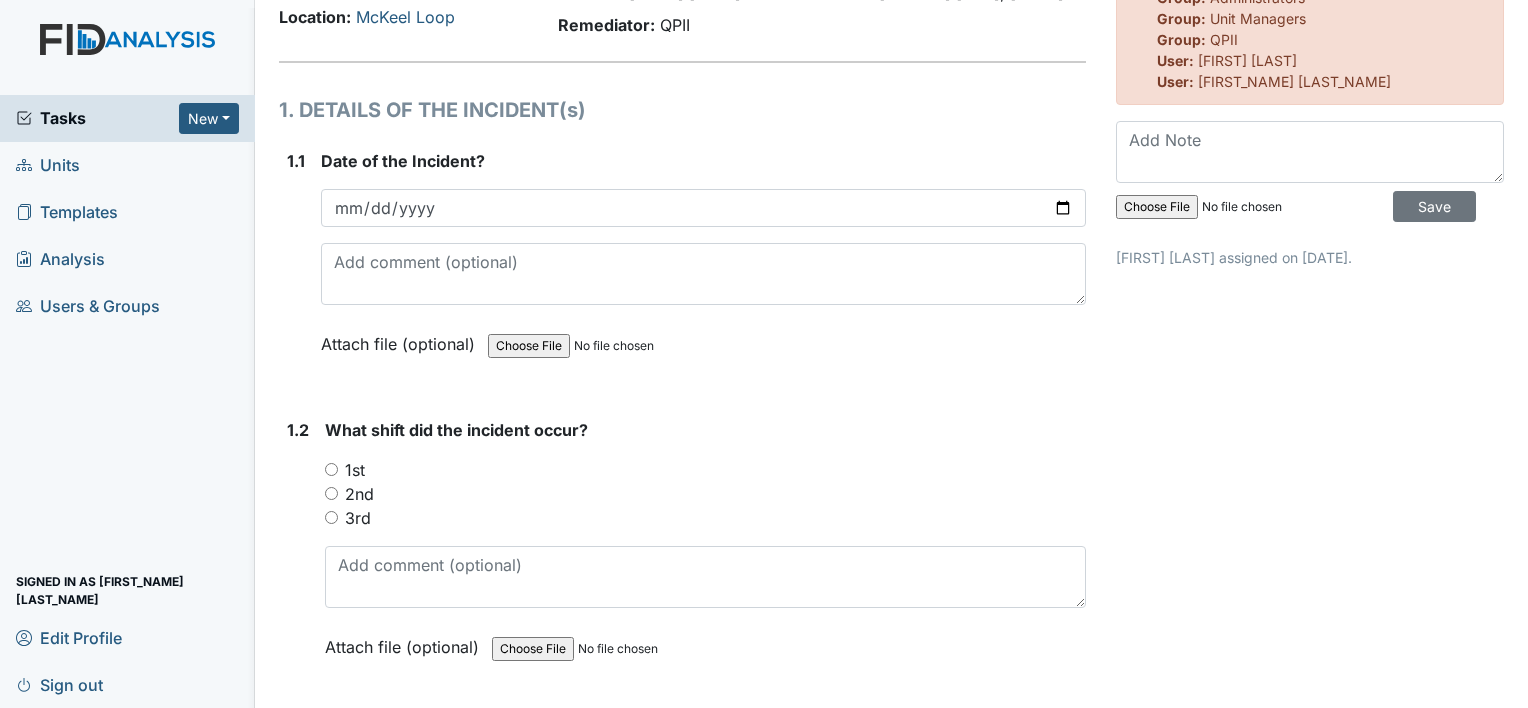 click on "1st" at bounding box center (331, 469) 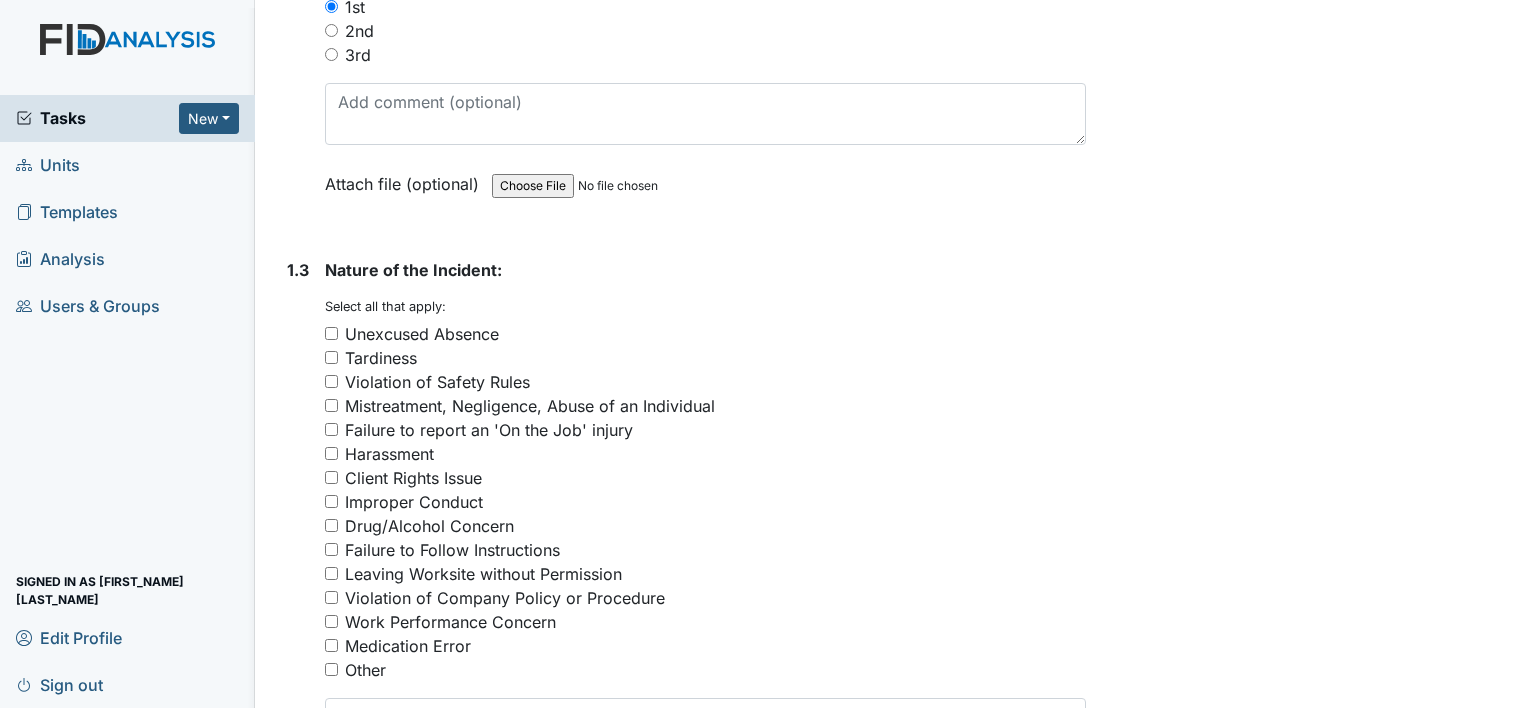scroll, scrollTop: 647, scrollLeft: 0, axis: vertical 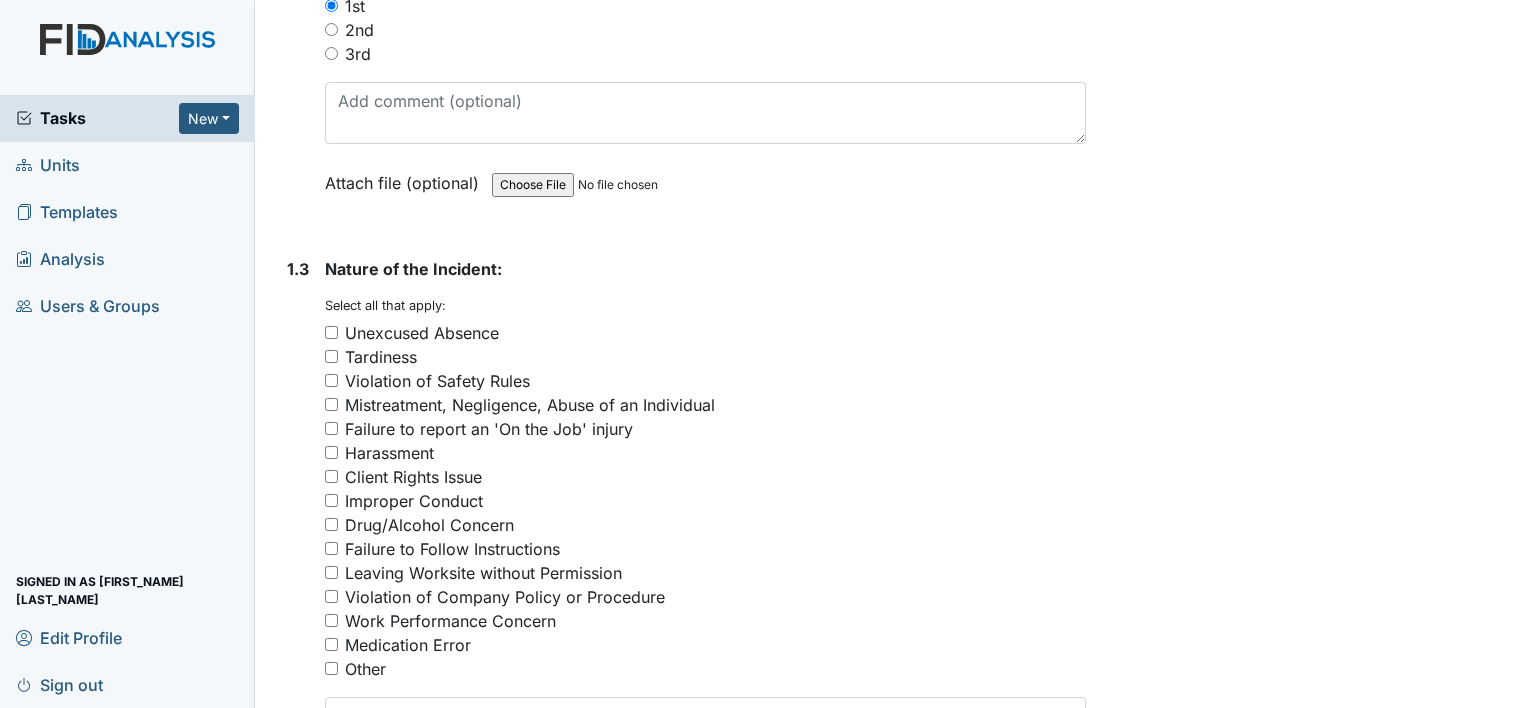 click on "Violation of Safety Rules" at bounding box center [331, 380] 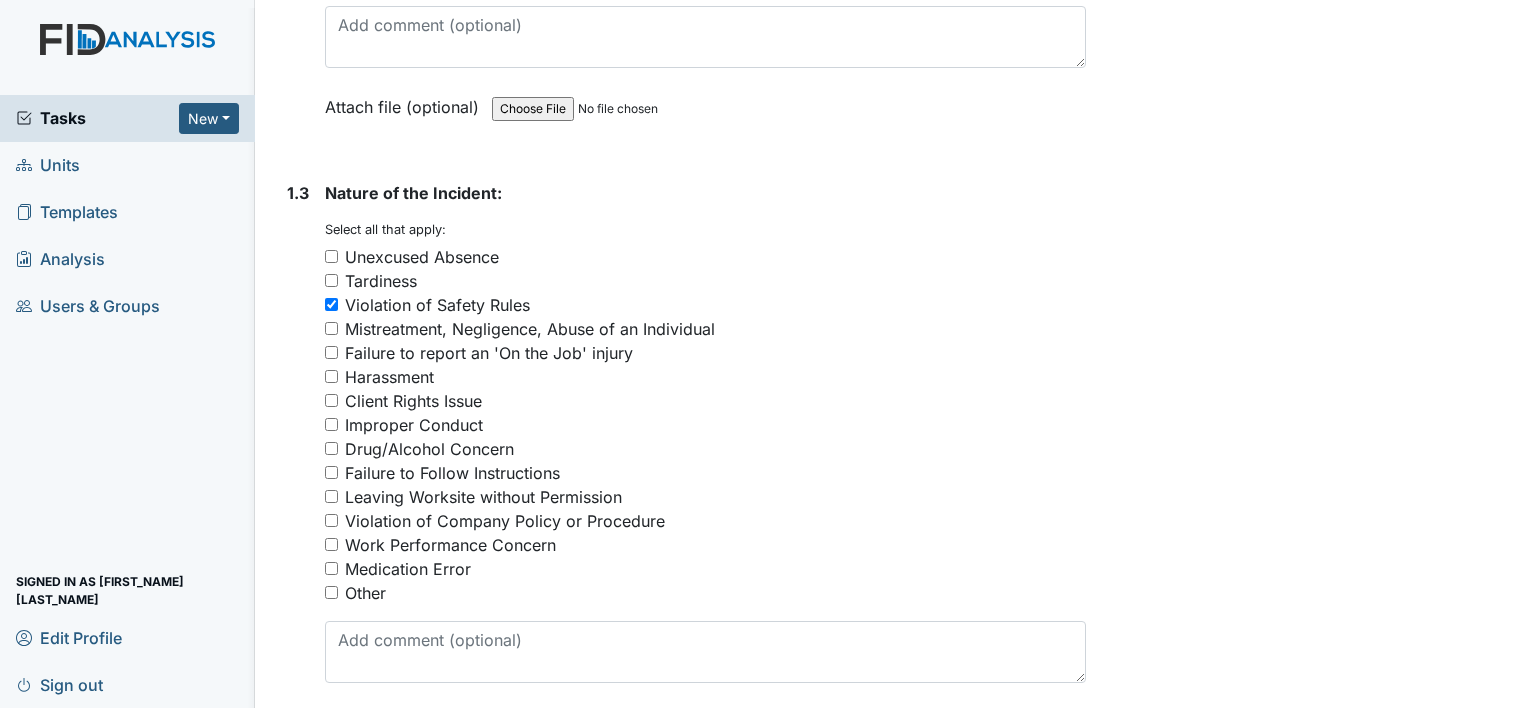scroll, scrollTop: 728, scrollLeft: 0, axis: vertical 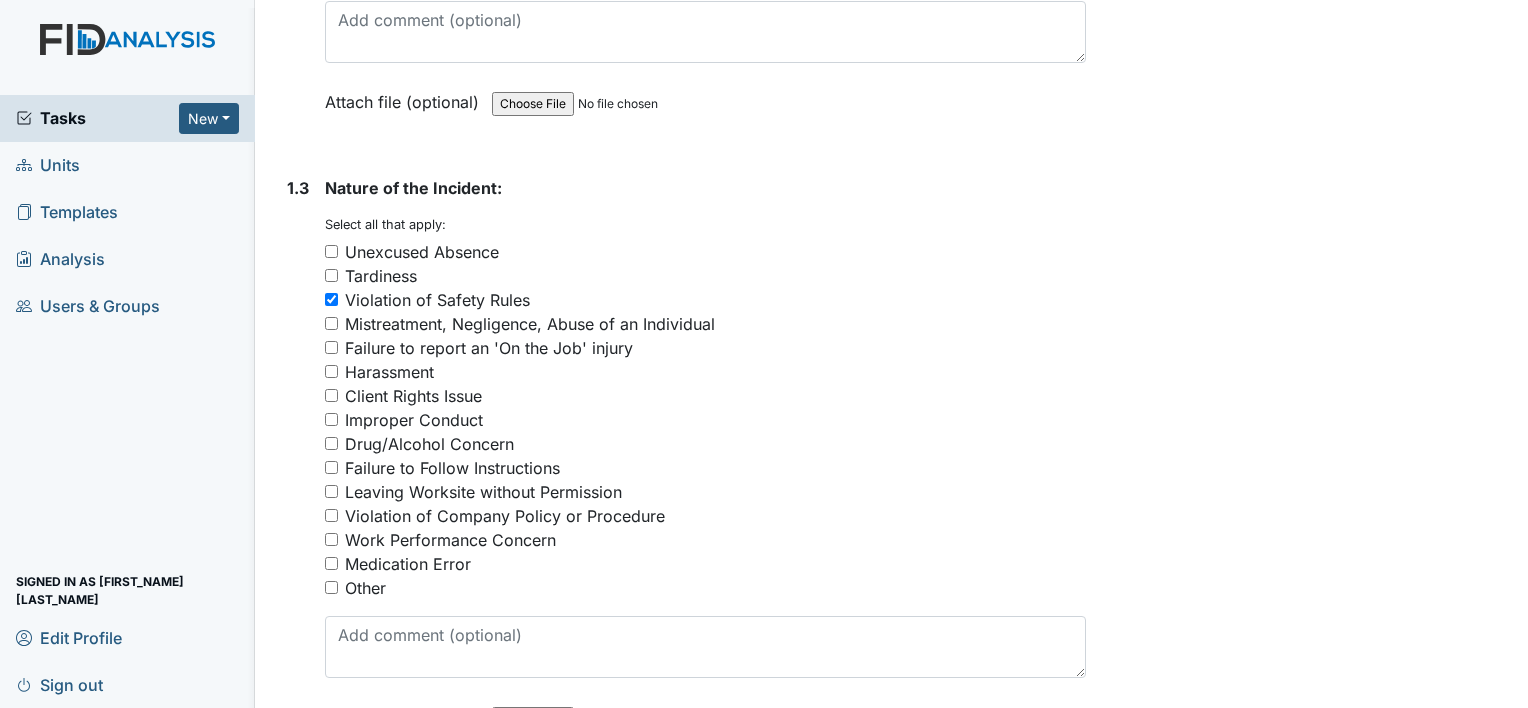 click on "Improper Conduct" at bounding box center [331, 419] 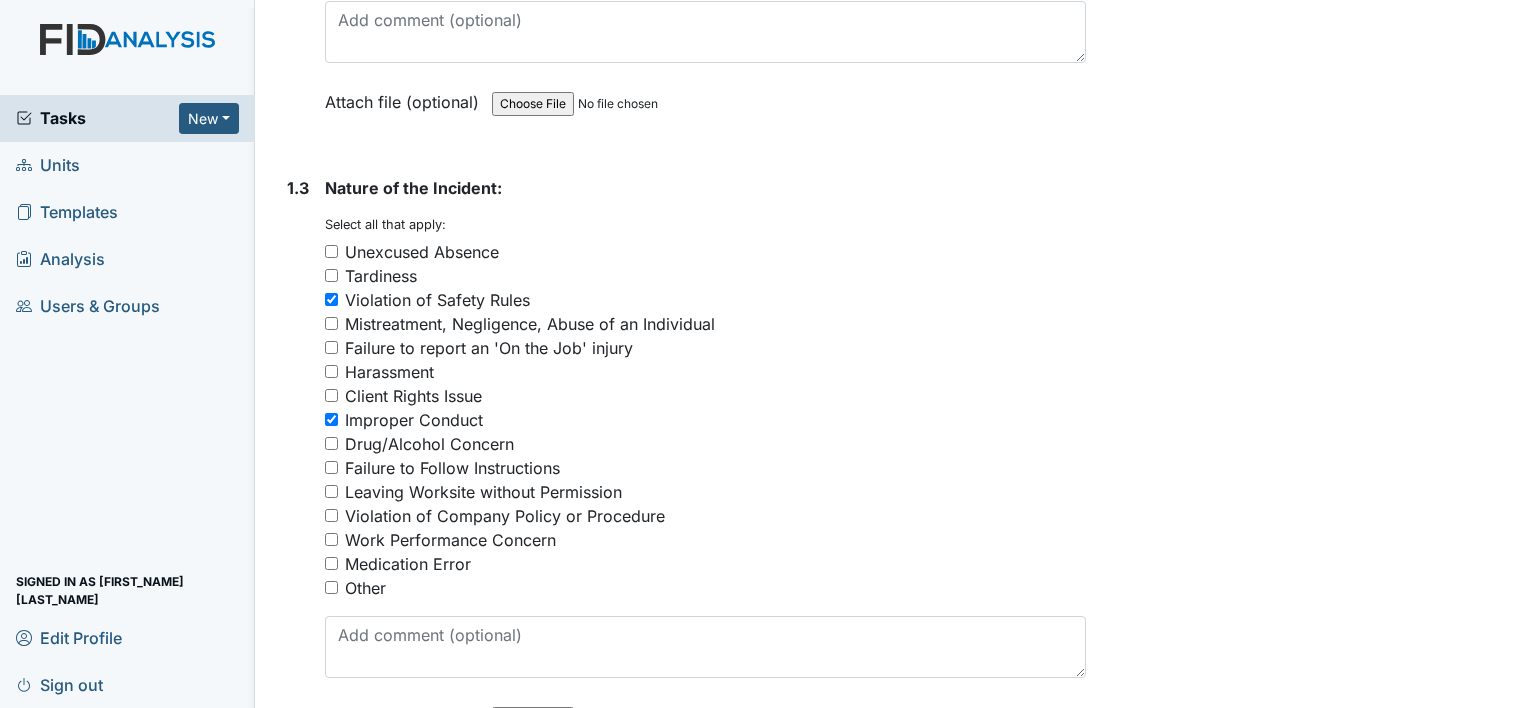 click on "Failure to Follow Instructions" at bounding box center (331, 467) 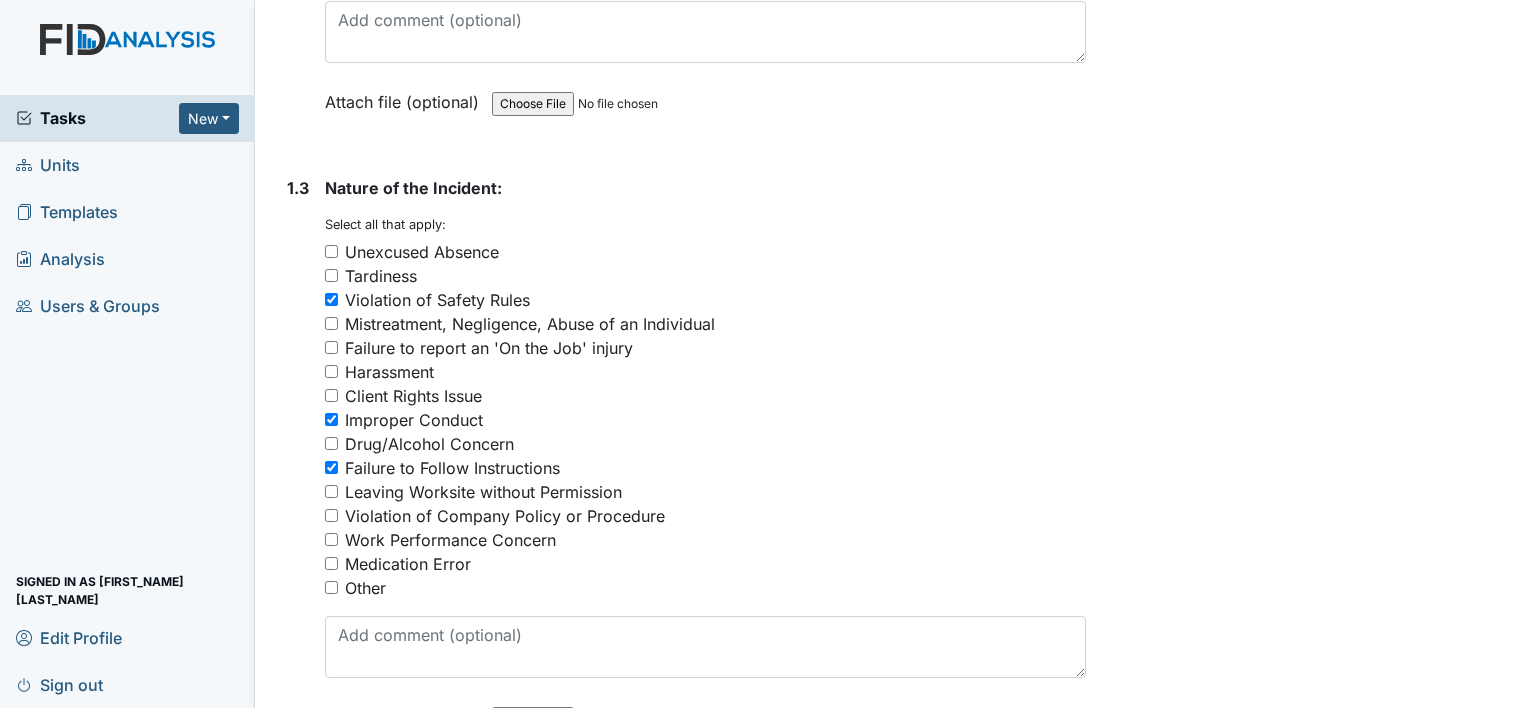 click on "Other" at bounding box center (331, 587) 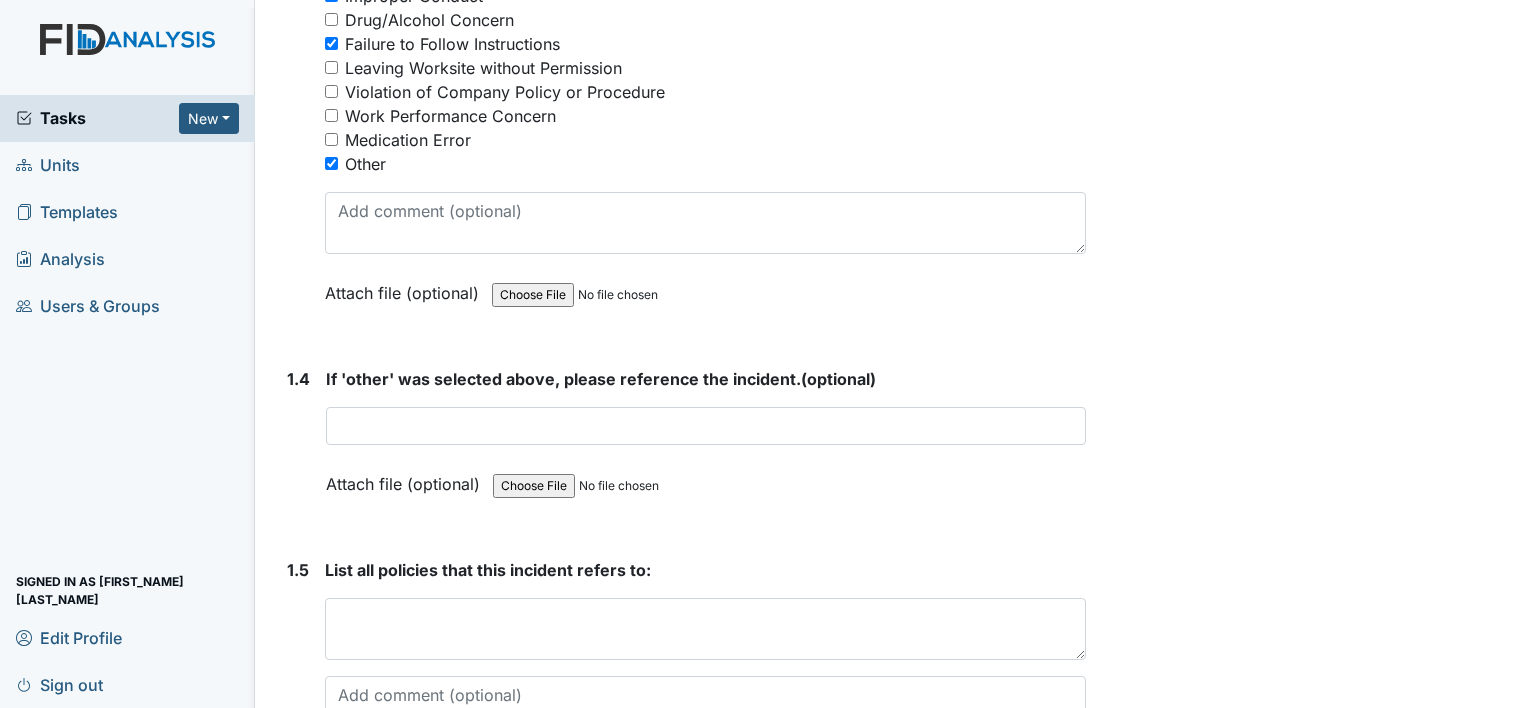 scroll, scrollTop: 1152, scrollLeft: 0, axis: vertical 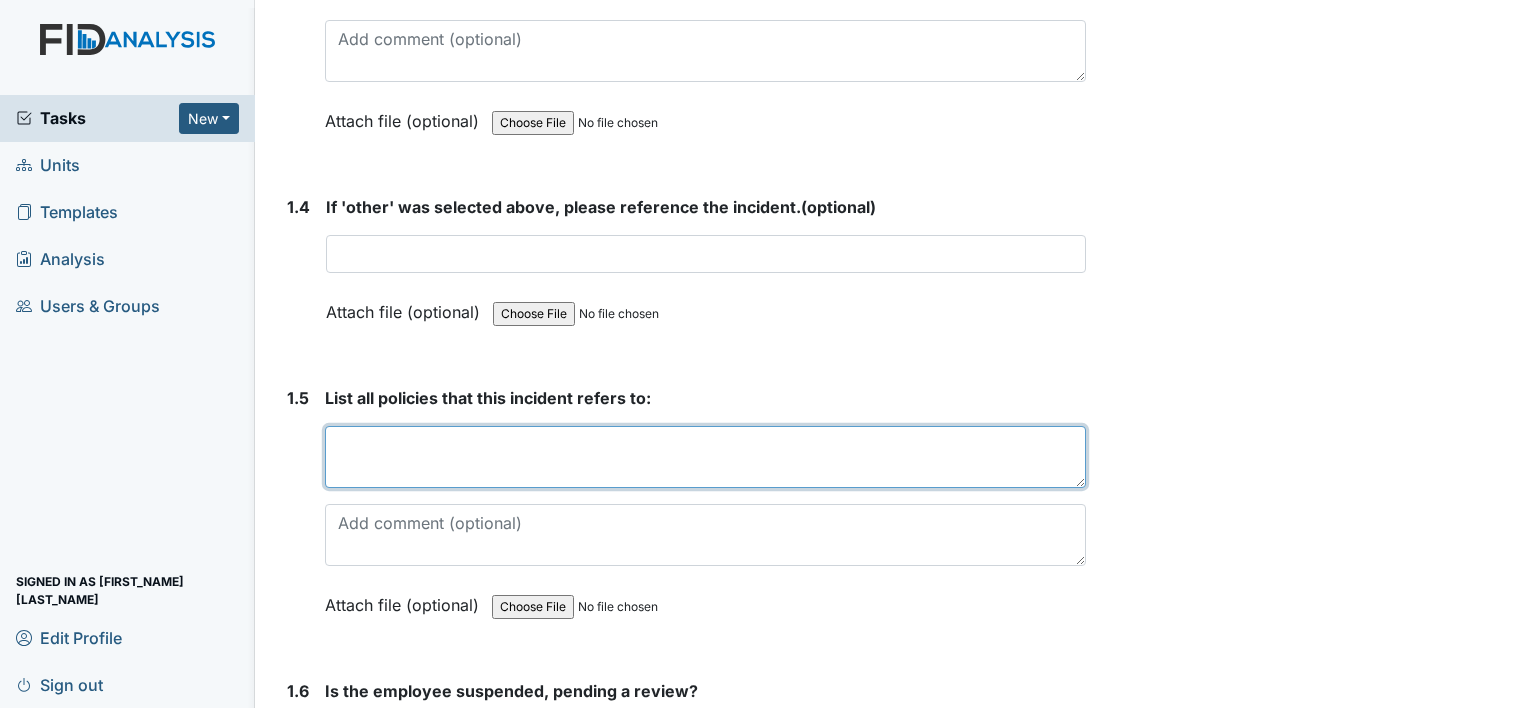 click at bounding box center [705, 457] 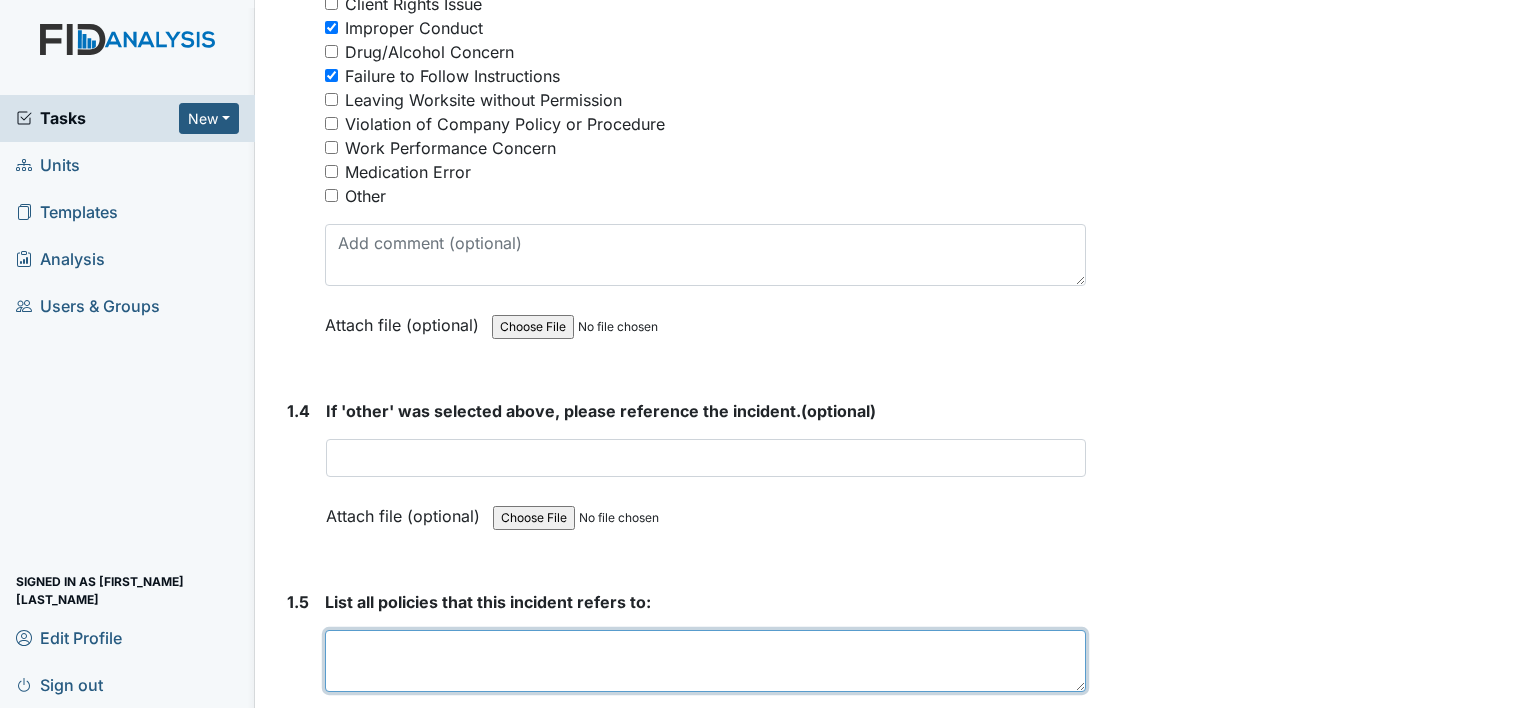 scroll, scrollTop: 1123, scrollLeft: 0, axis: vertical 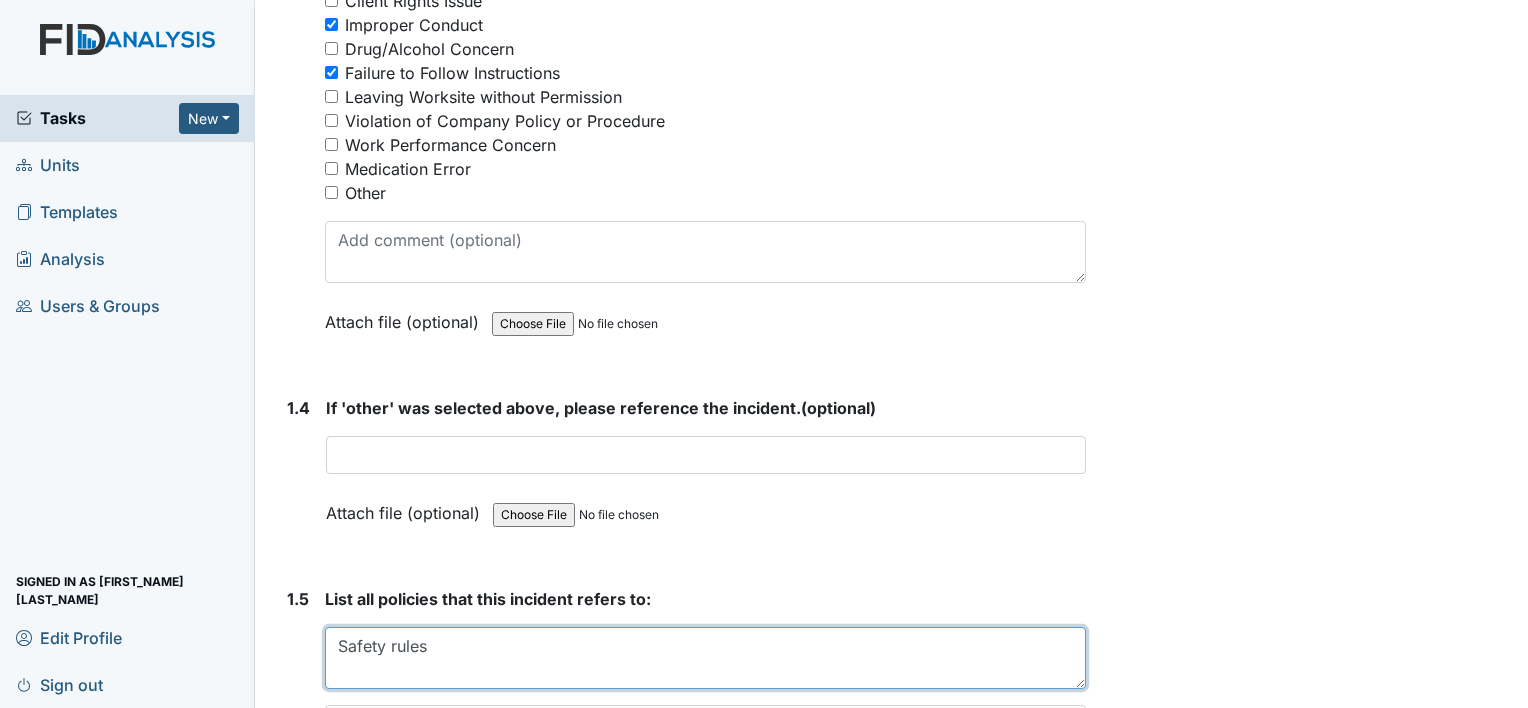 type on "Safety rules" 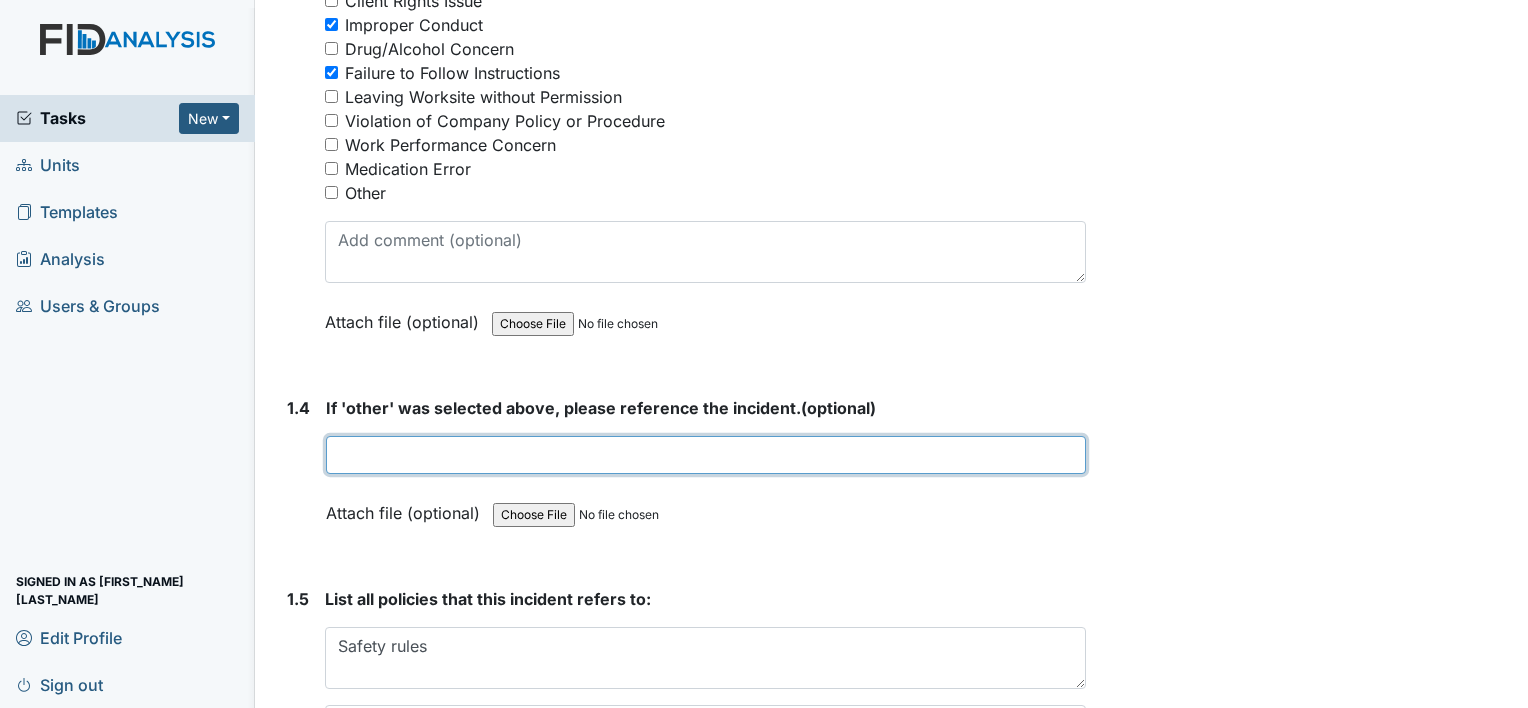 click at bounding box center [706, 455] 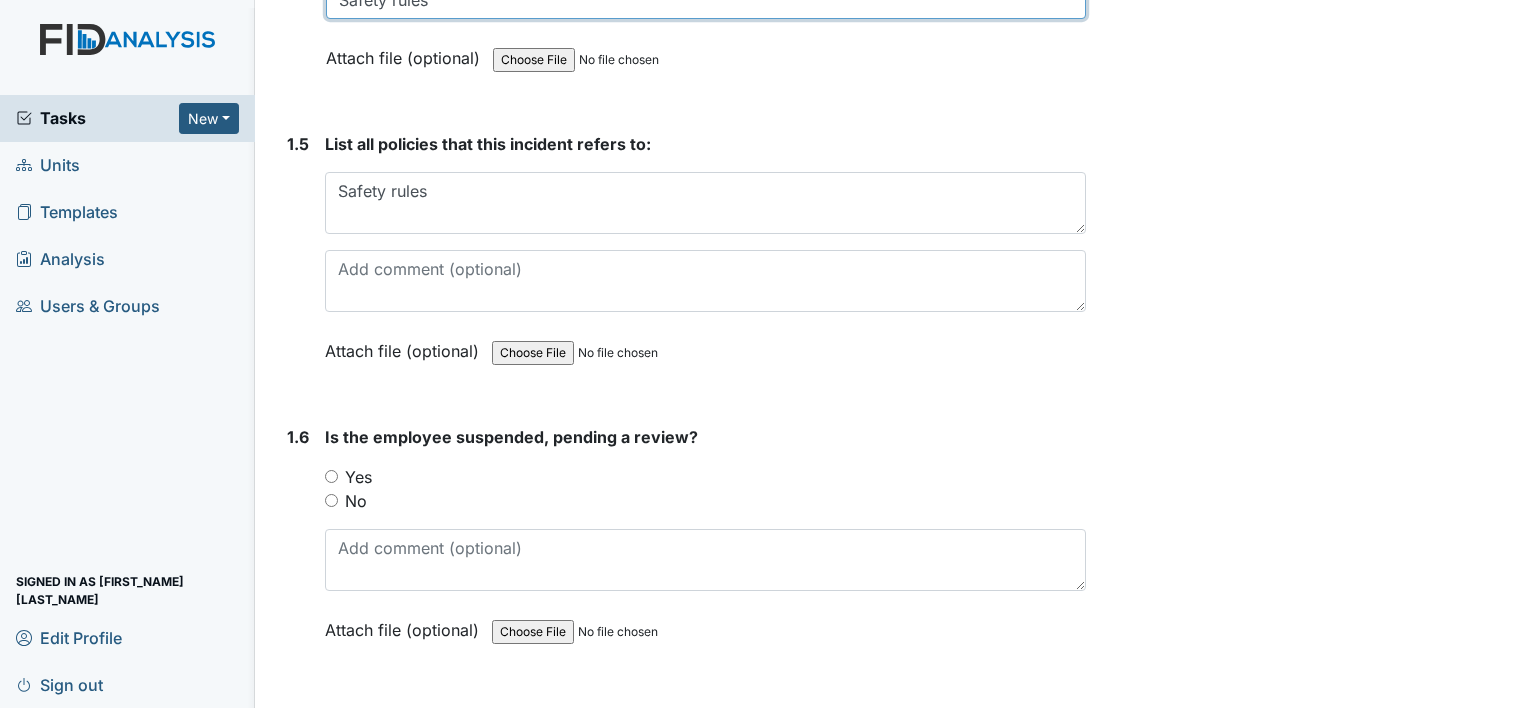 scroll, scrollTop: 1586, scrollLeft: 0, axis: vertical 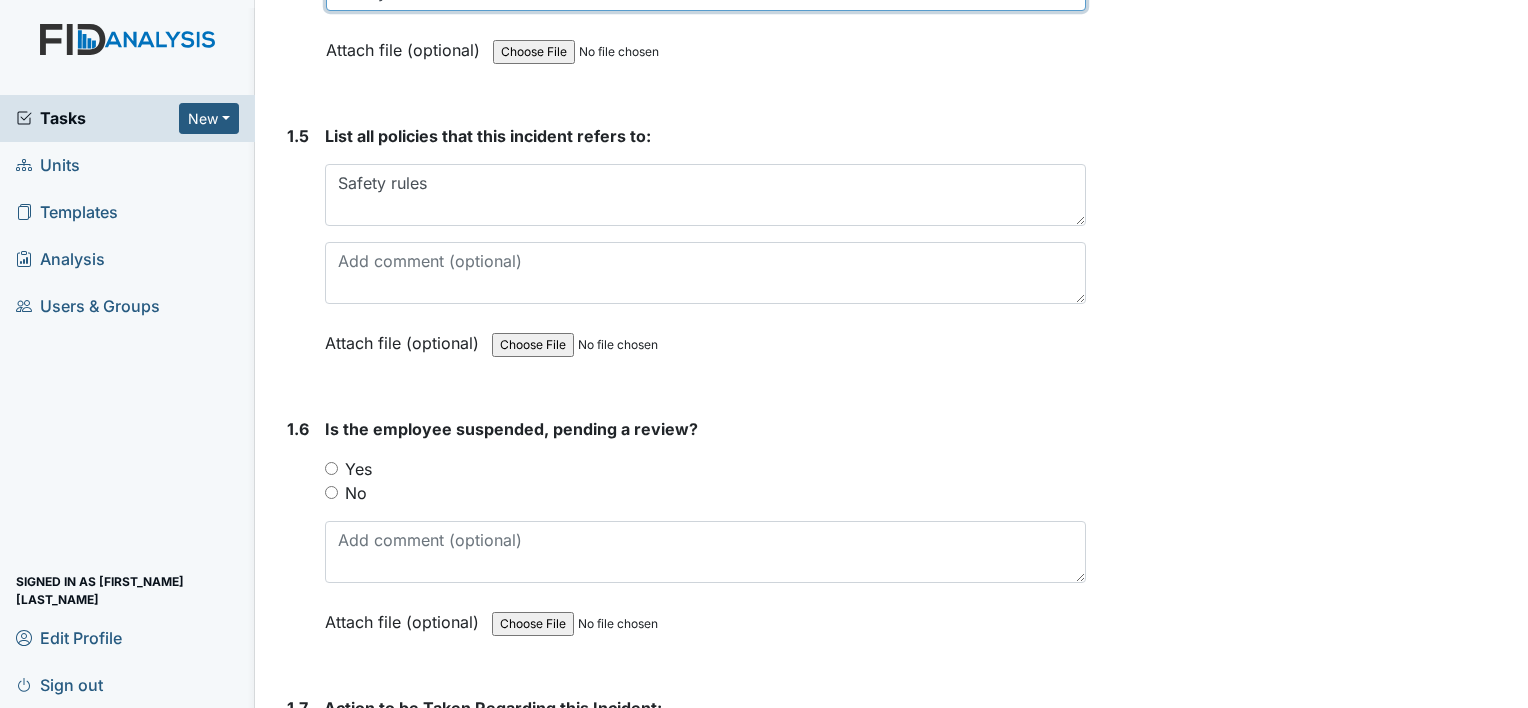 type on "Safety rules" 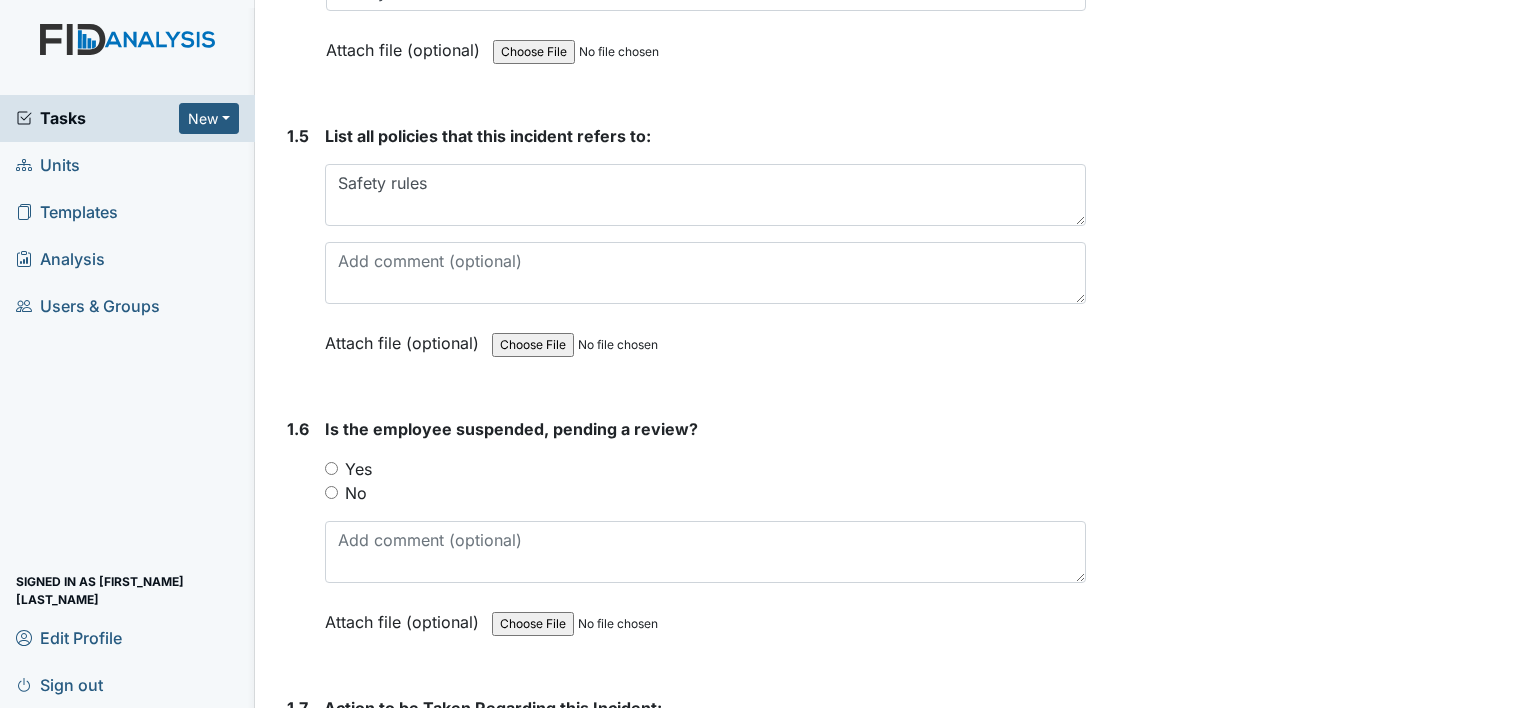 click on "No" at bounding box center [331, 492] 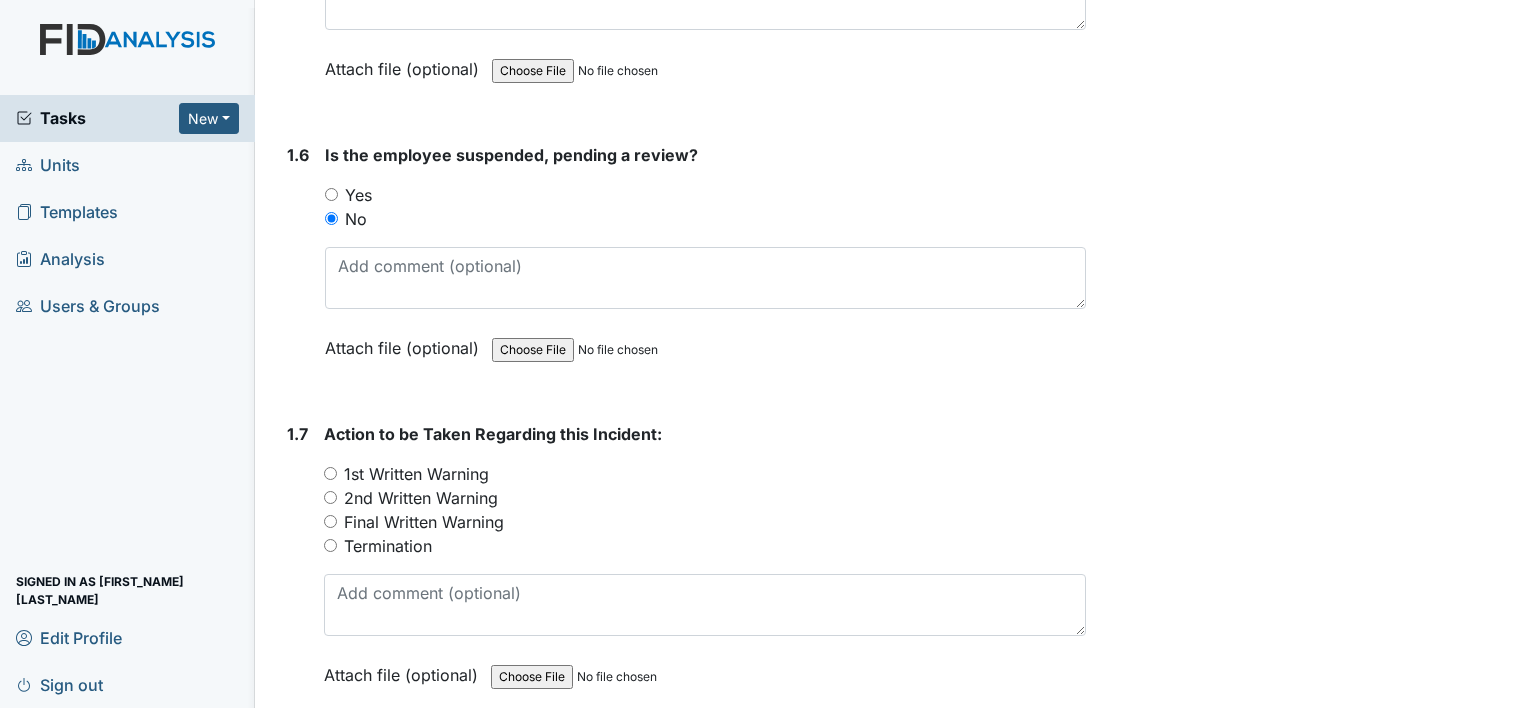 scroll, scrollTop: 1860, scrollLeft: 0, axis: vertical 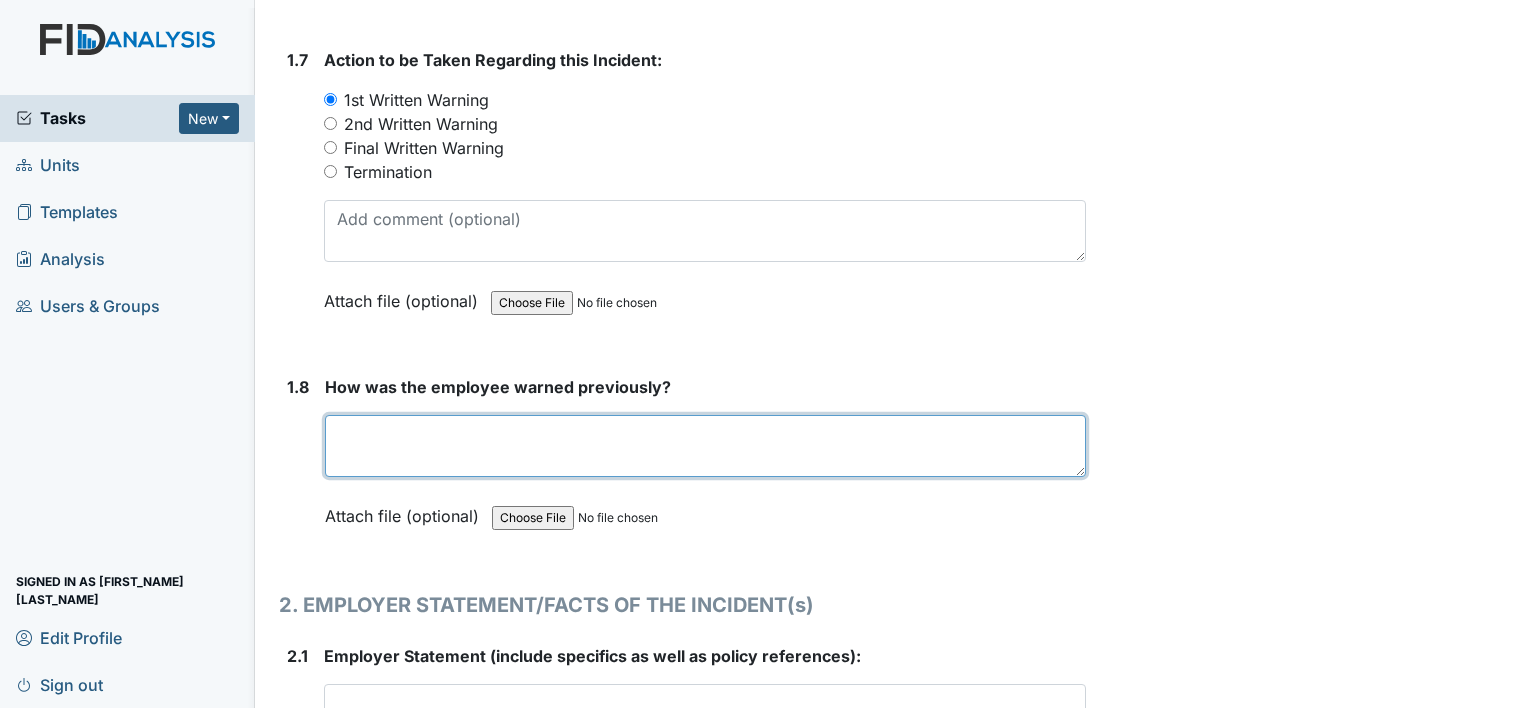 click at bounding box center [705, 446] 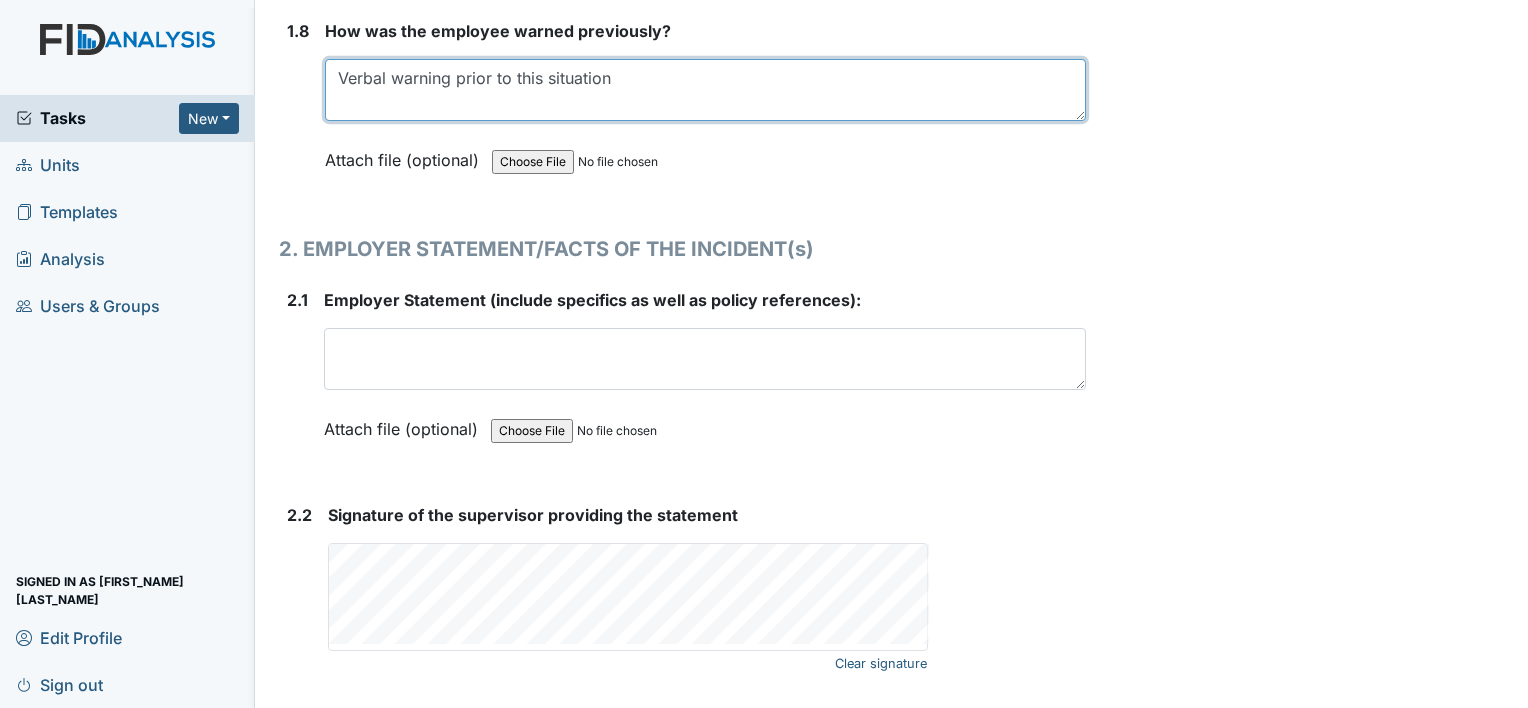 scroll, scrollTop: 2591, scrollLeft: 0, axis: vertical 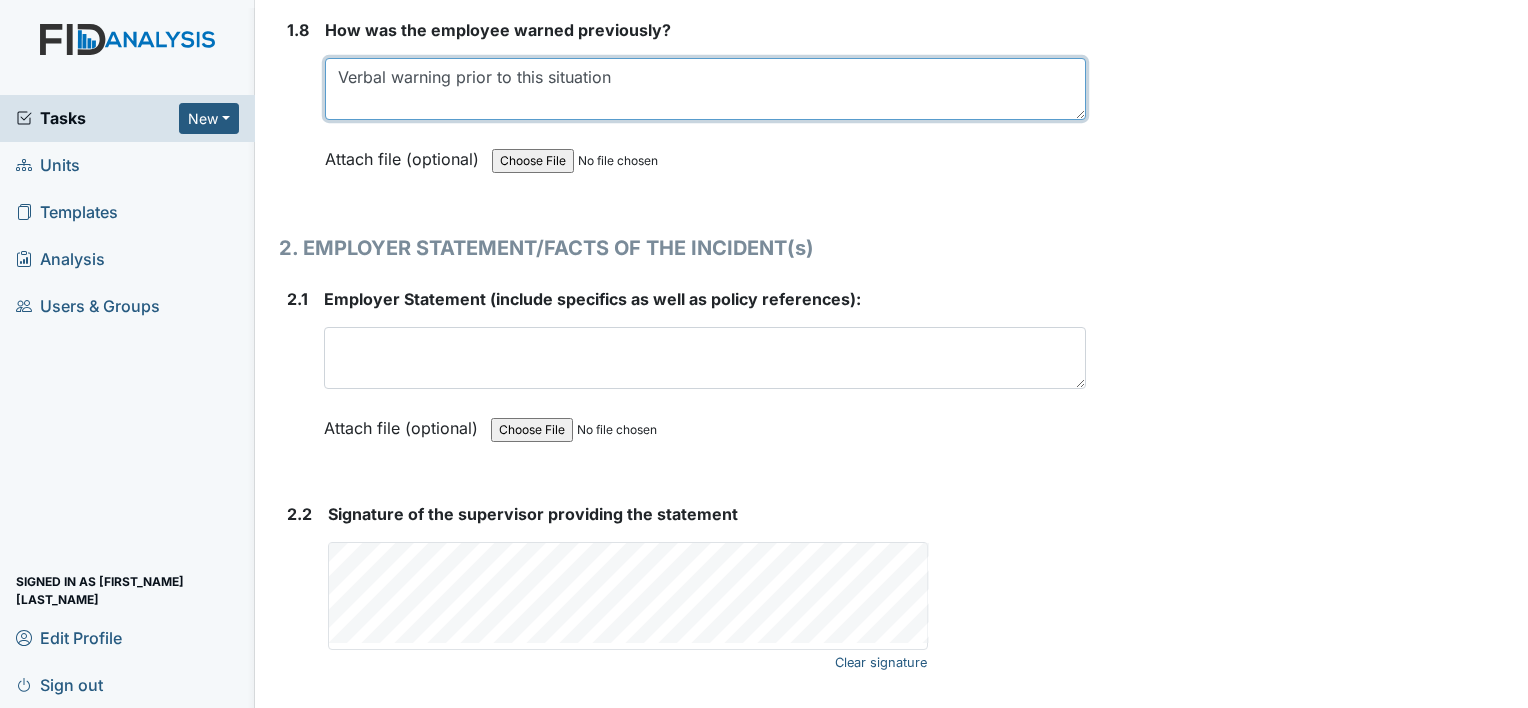type on "Verbal warning prior to this situation" 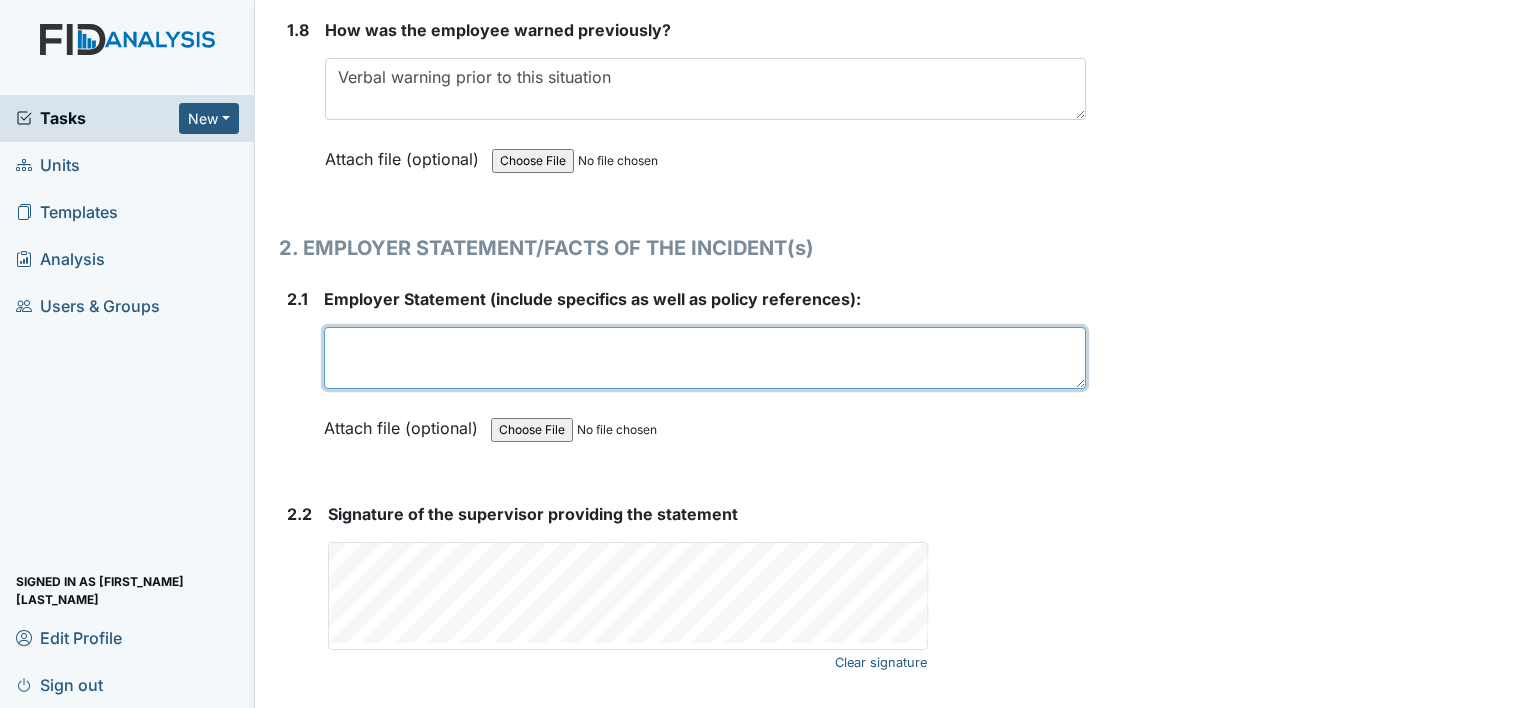 click at bounding box center (705, 358) 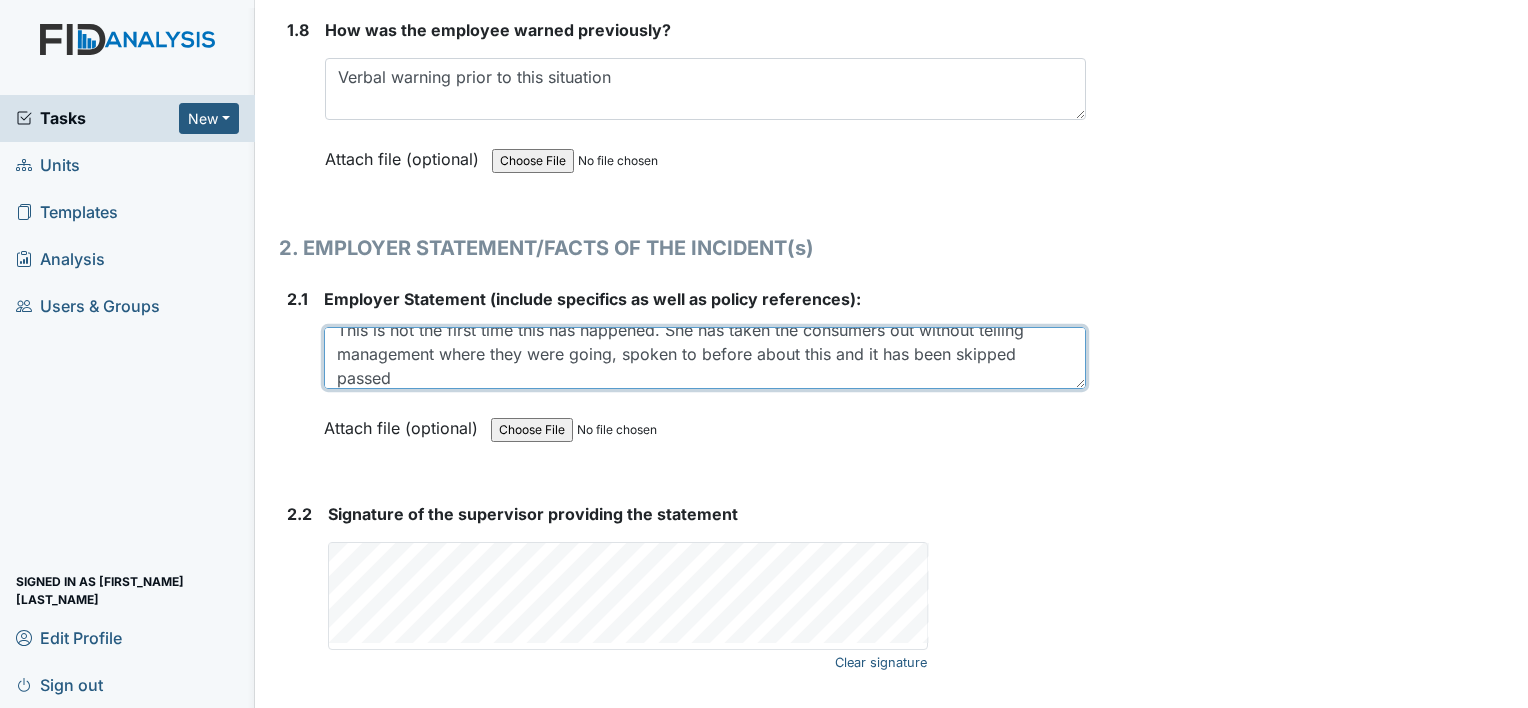 scroll, scrollTop: 24, scrollLeft: 0, axis: vertical 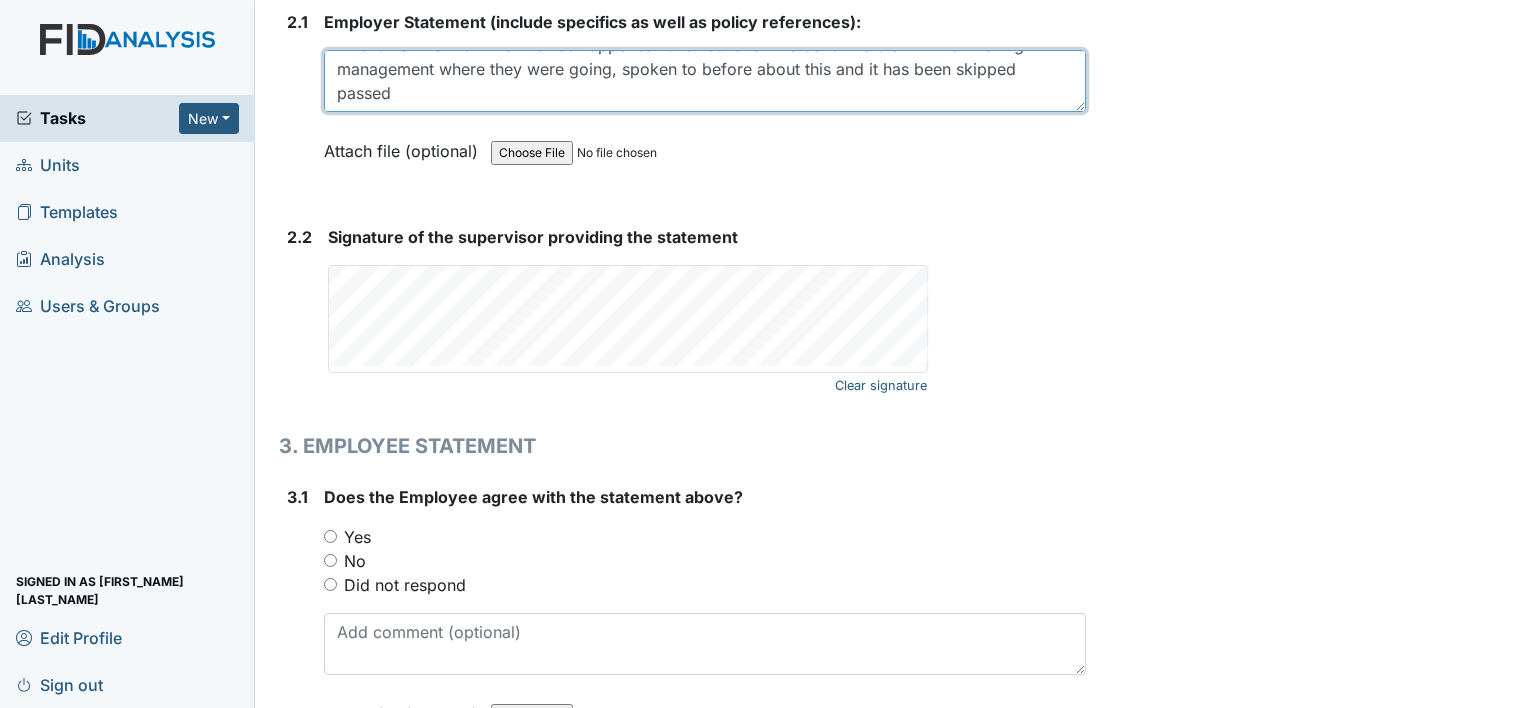type on "This is not the first time this has happened. She has taken the consumers out without telling management where they were going, spoken to before about this and it has been skipped passed" 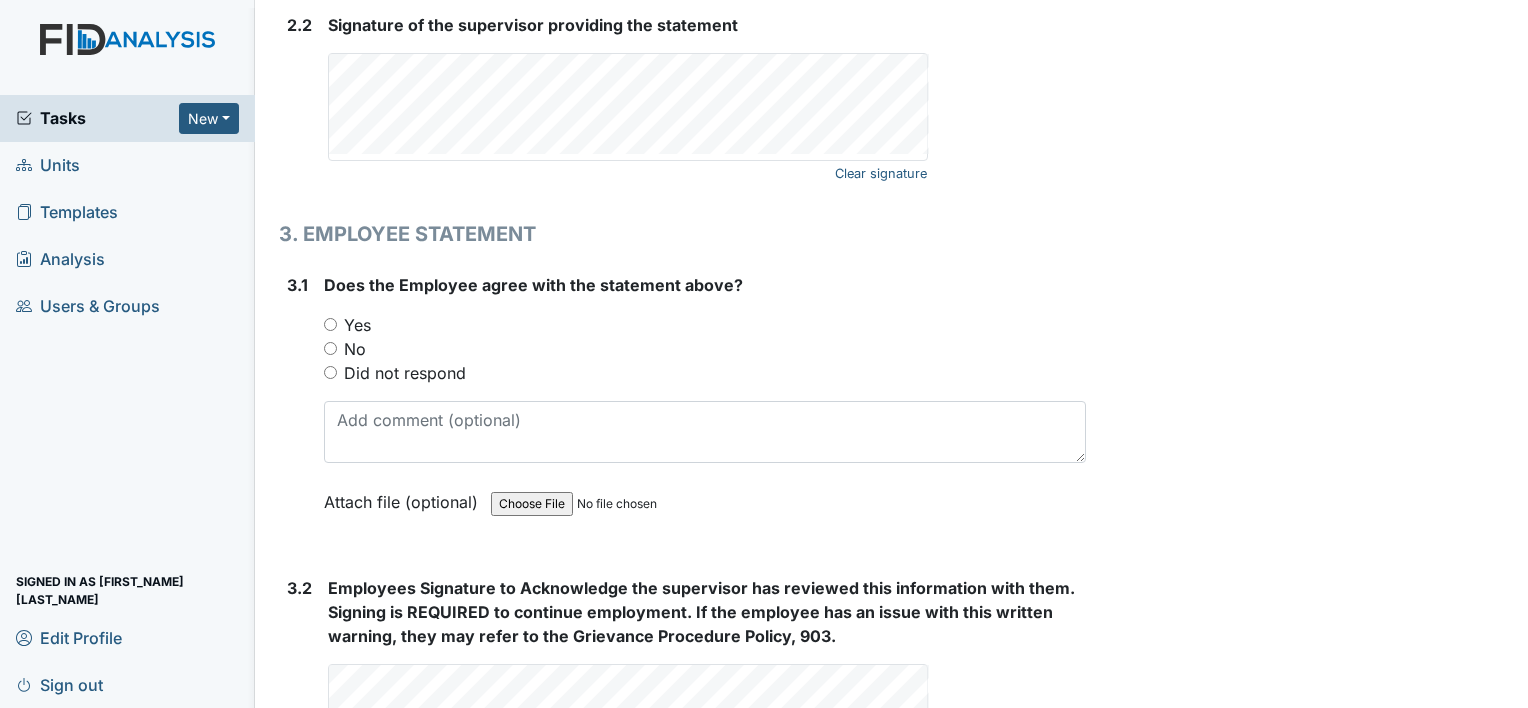 scroll, scrollTop: 3076, scrollLeft: 0, axis: vertical 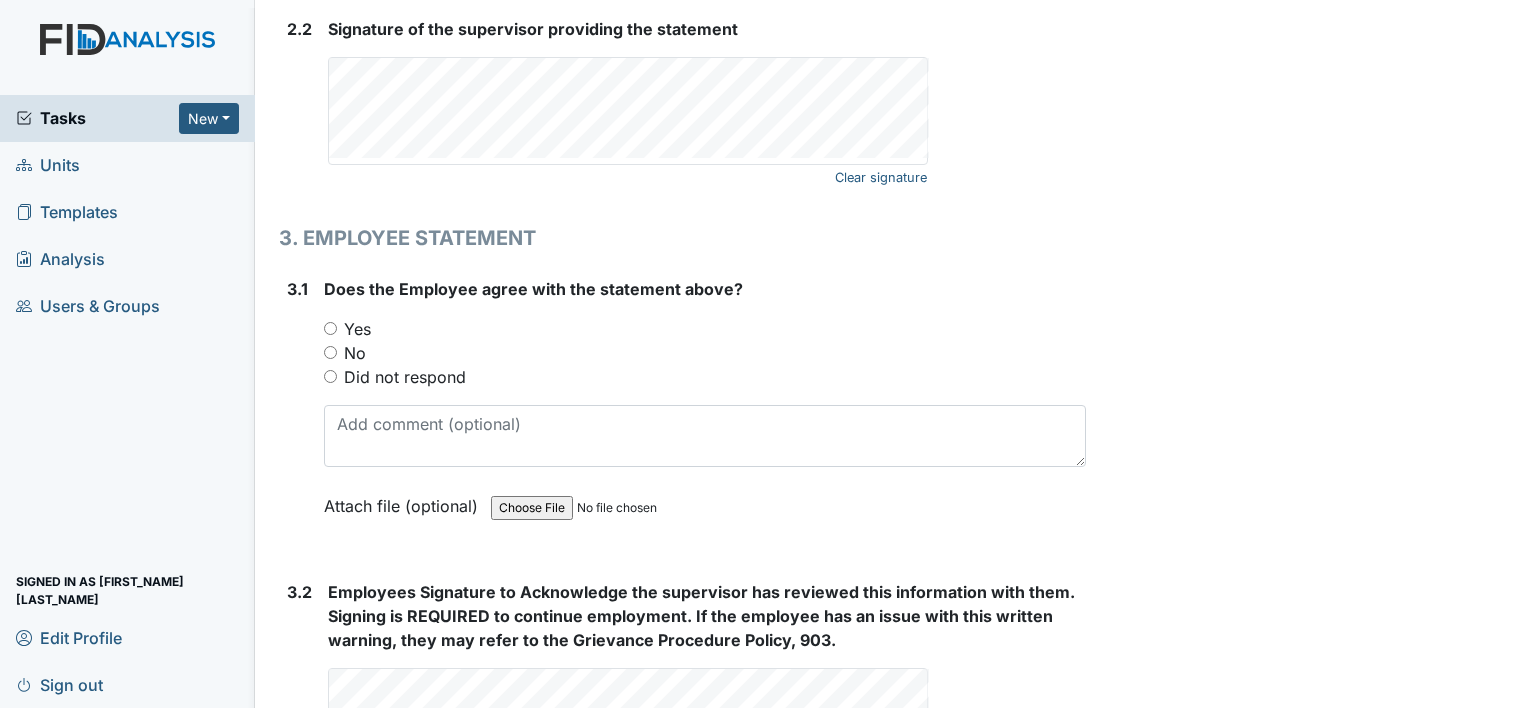 click on "Tasks" at bounding box center [97, 118] 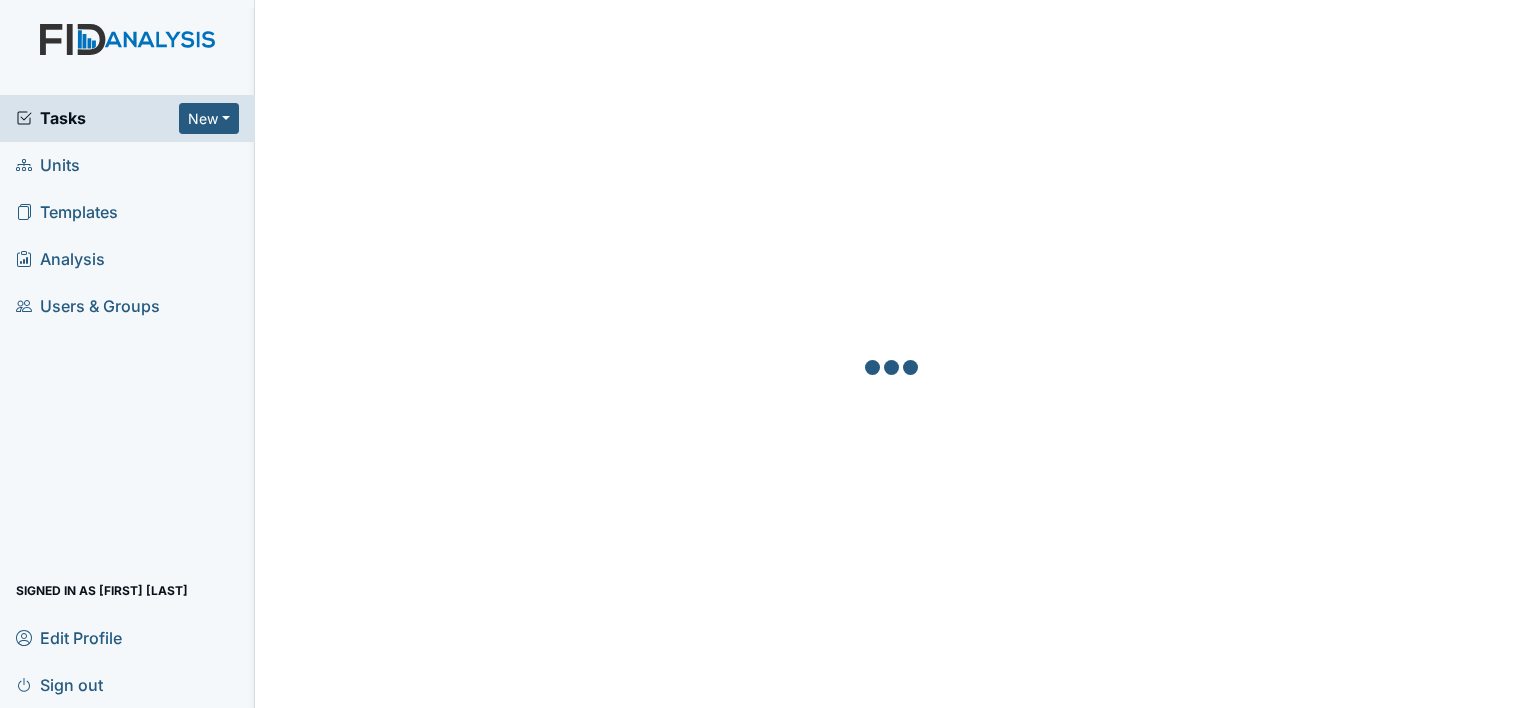 scroll, scrollTop: 0, scrollLeft: 0, axis: both 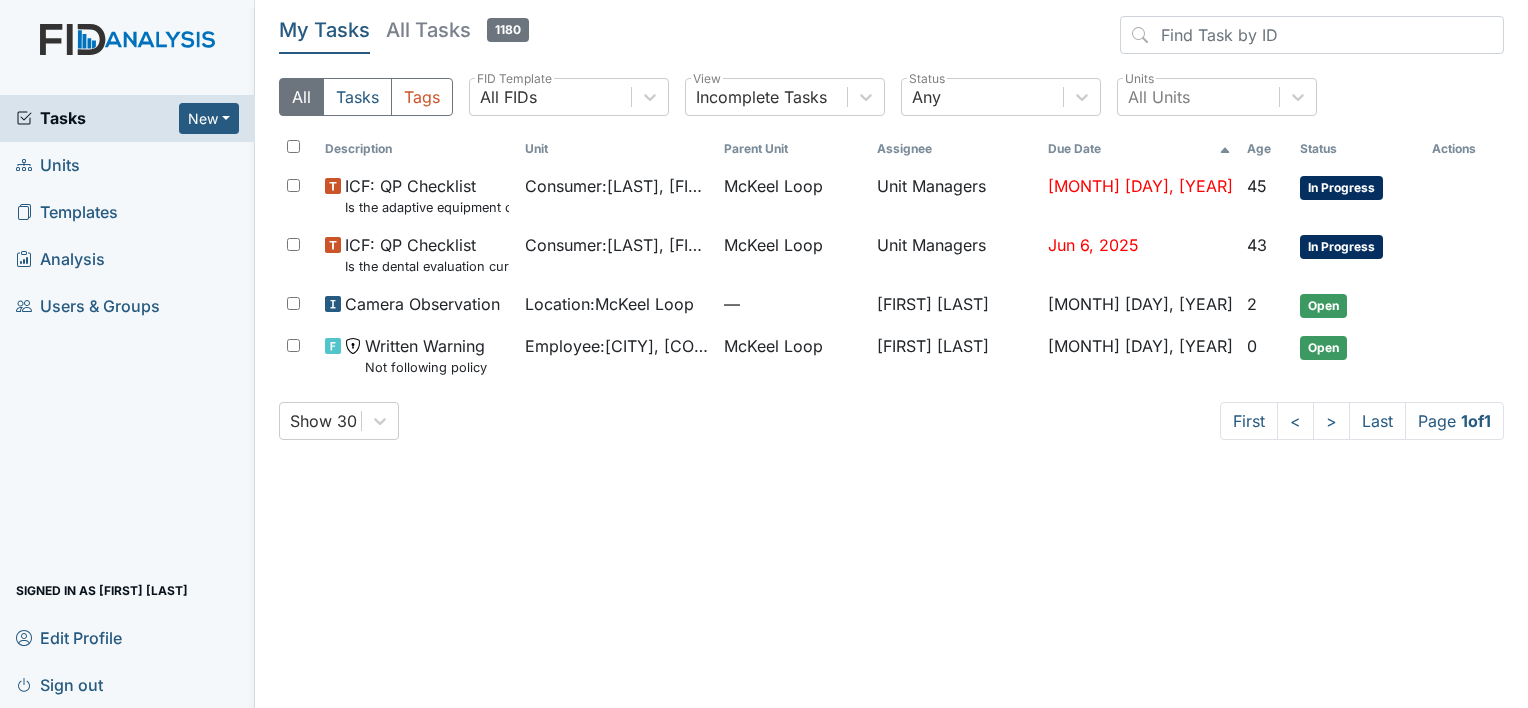 click on "Units" at bounding box center [48, 165] 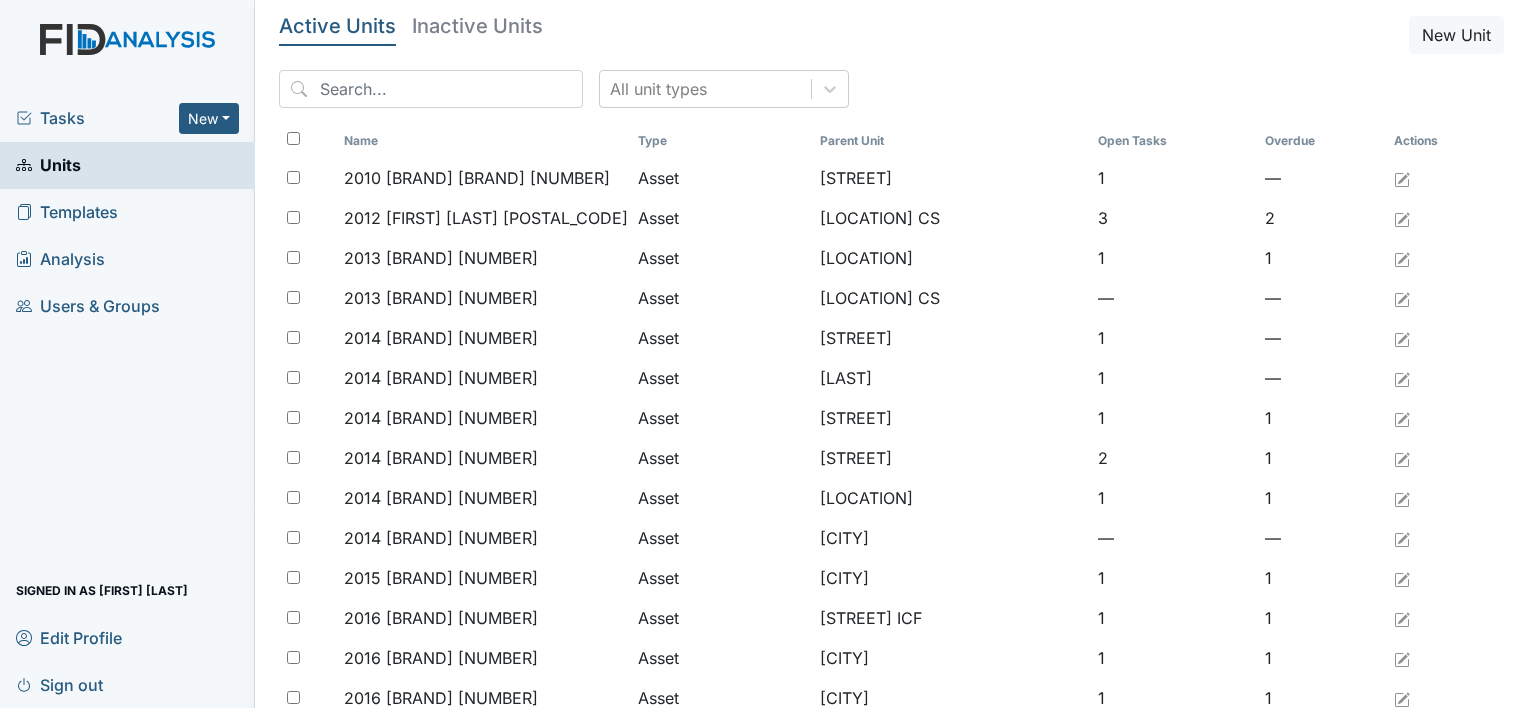scroll, scrollTop: 0, scrollLeft: 0, axis: both 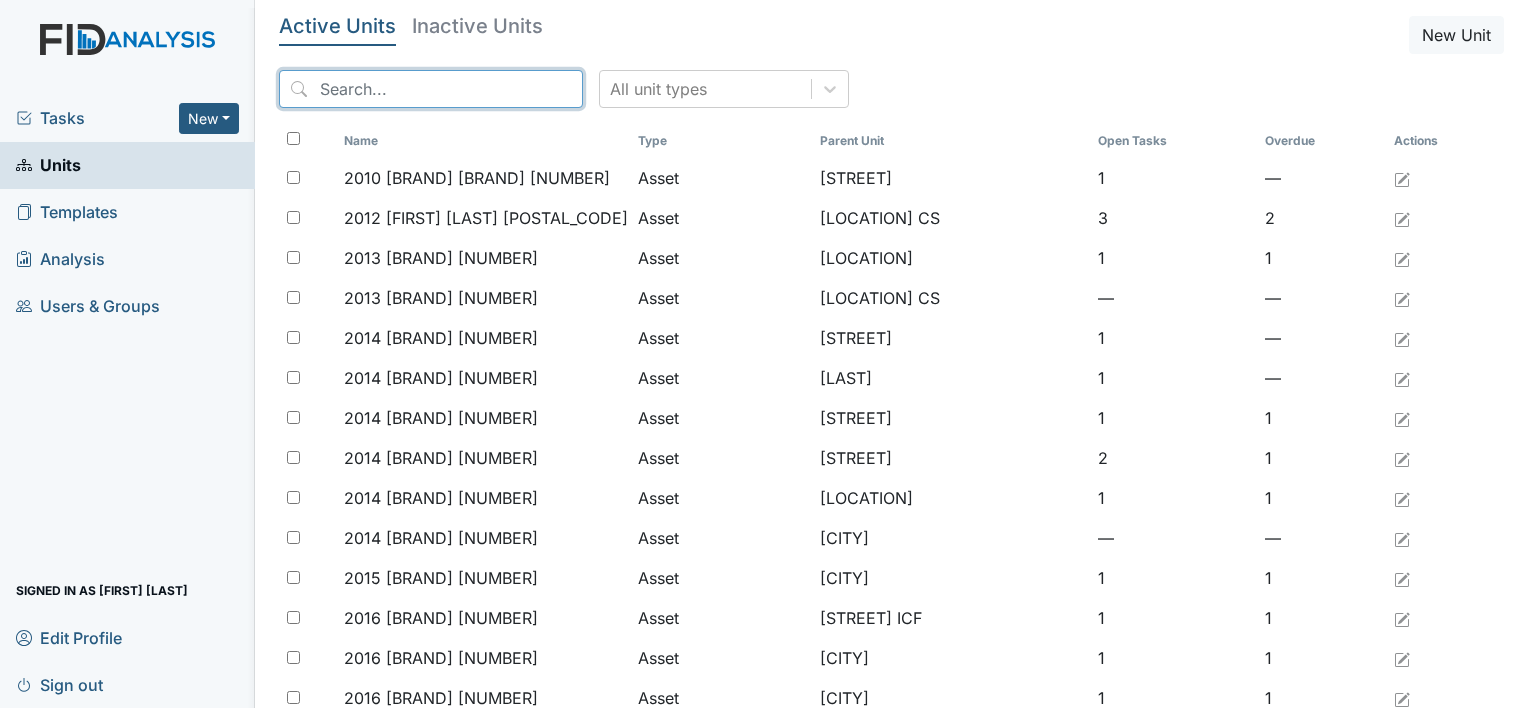 click at bounding box center (431, 89) 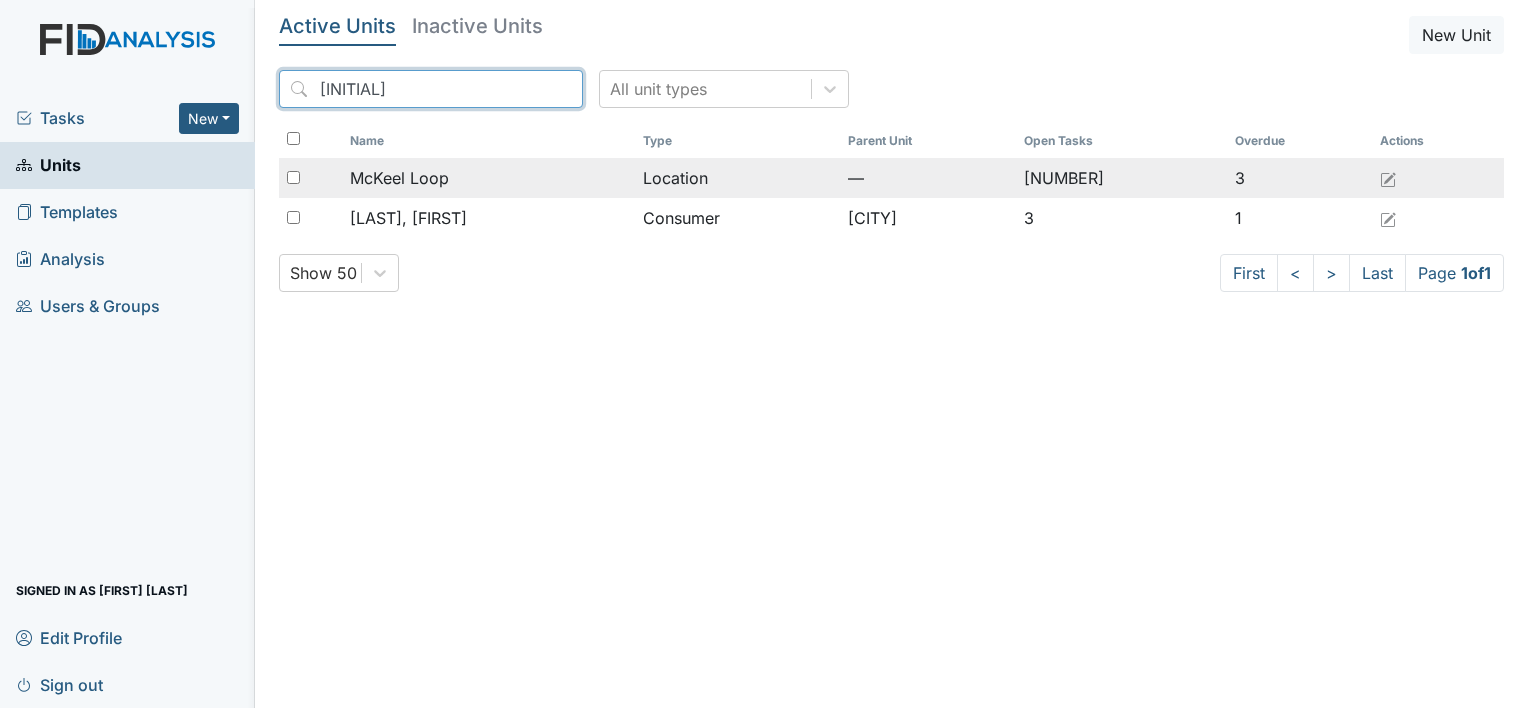 type on "mck" 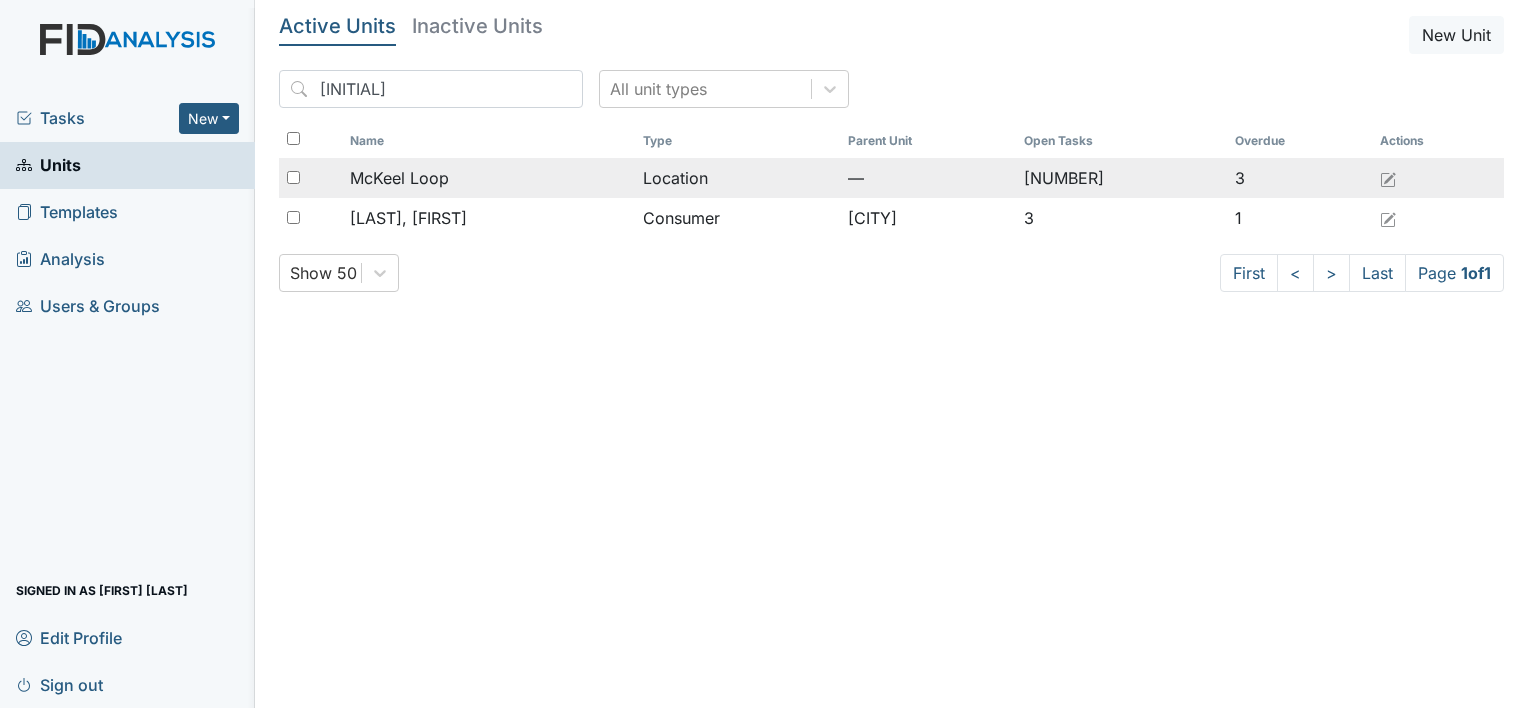 click on "McKeel Loop" at bounding box center (399, 178) 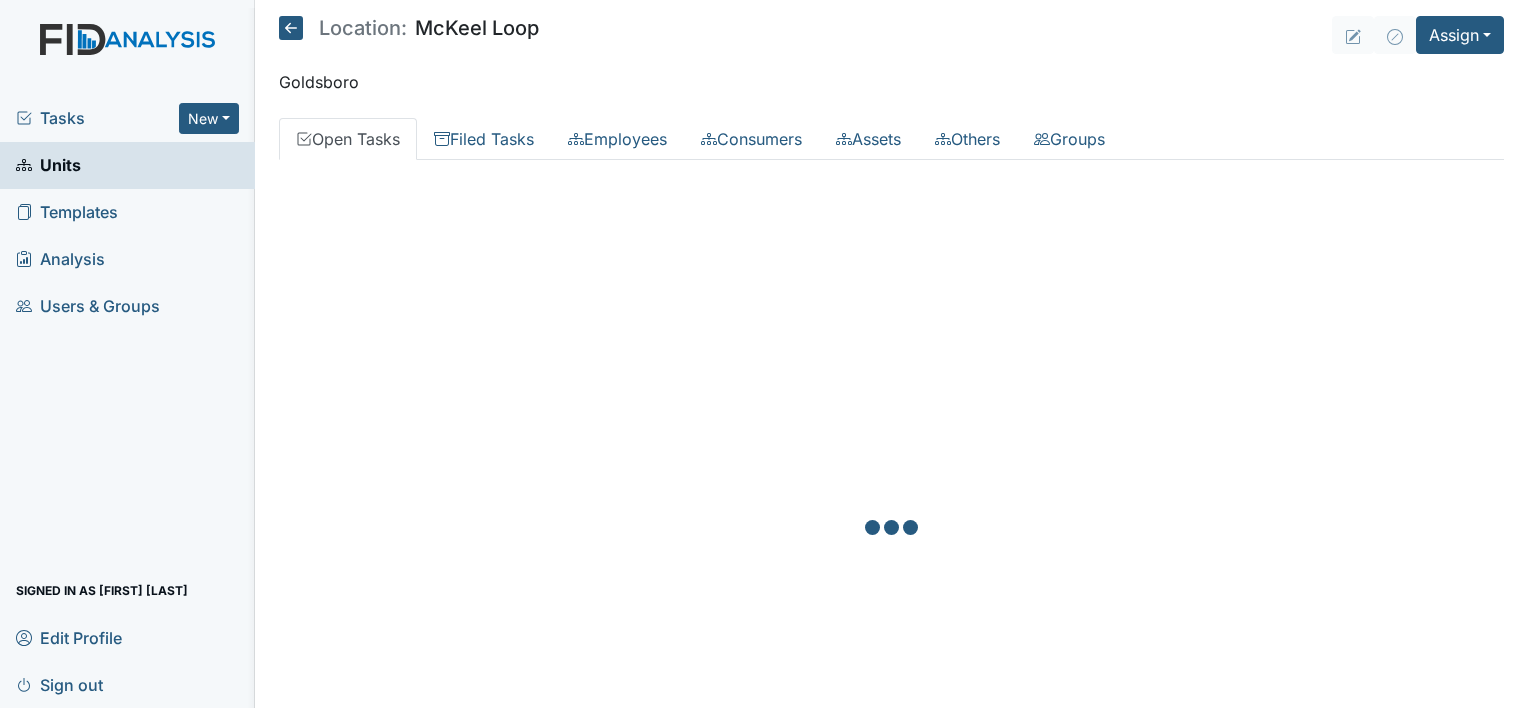 scroll, scrollTop: 0, scrollLeft: 0, axis: both 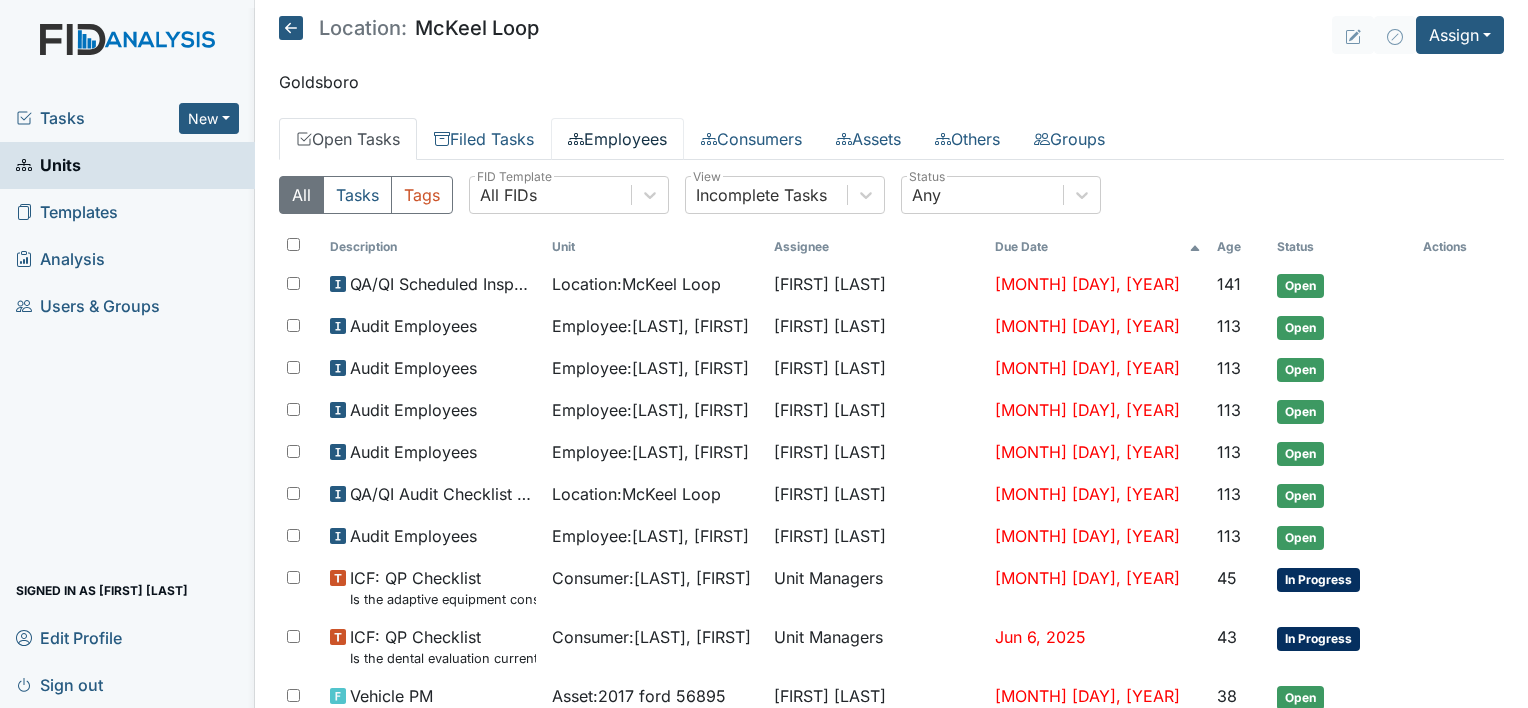 click on "Employees" at bounding box center [617, 139] 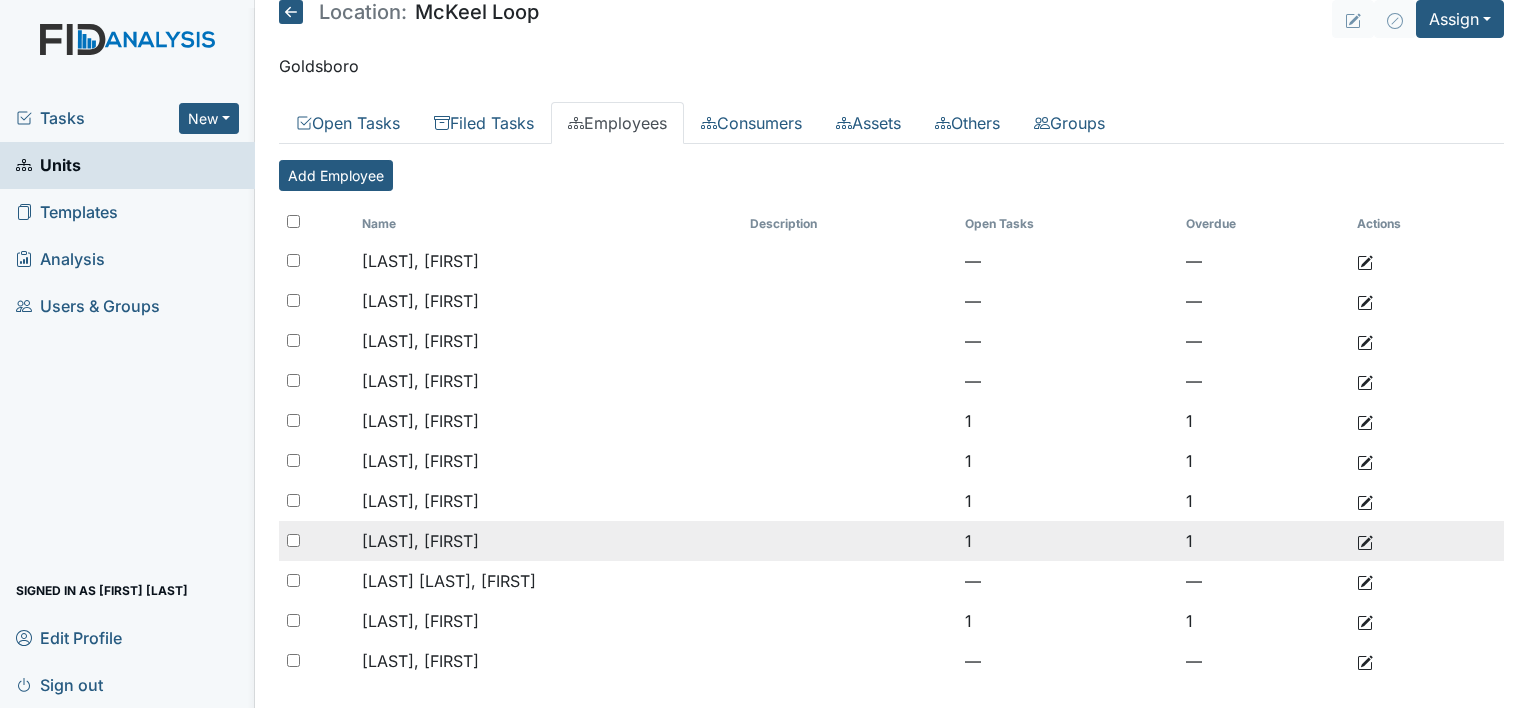 scroll, scrollTop: 16, scrollLeft: 0, axis: vertical 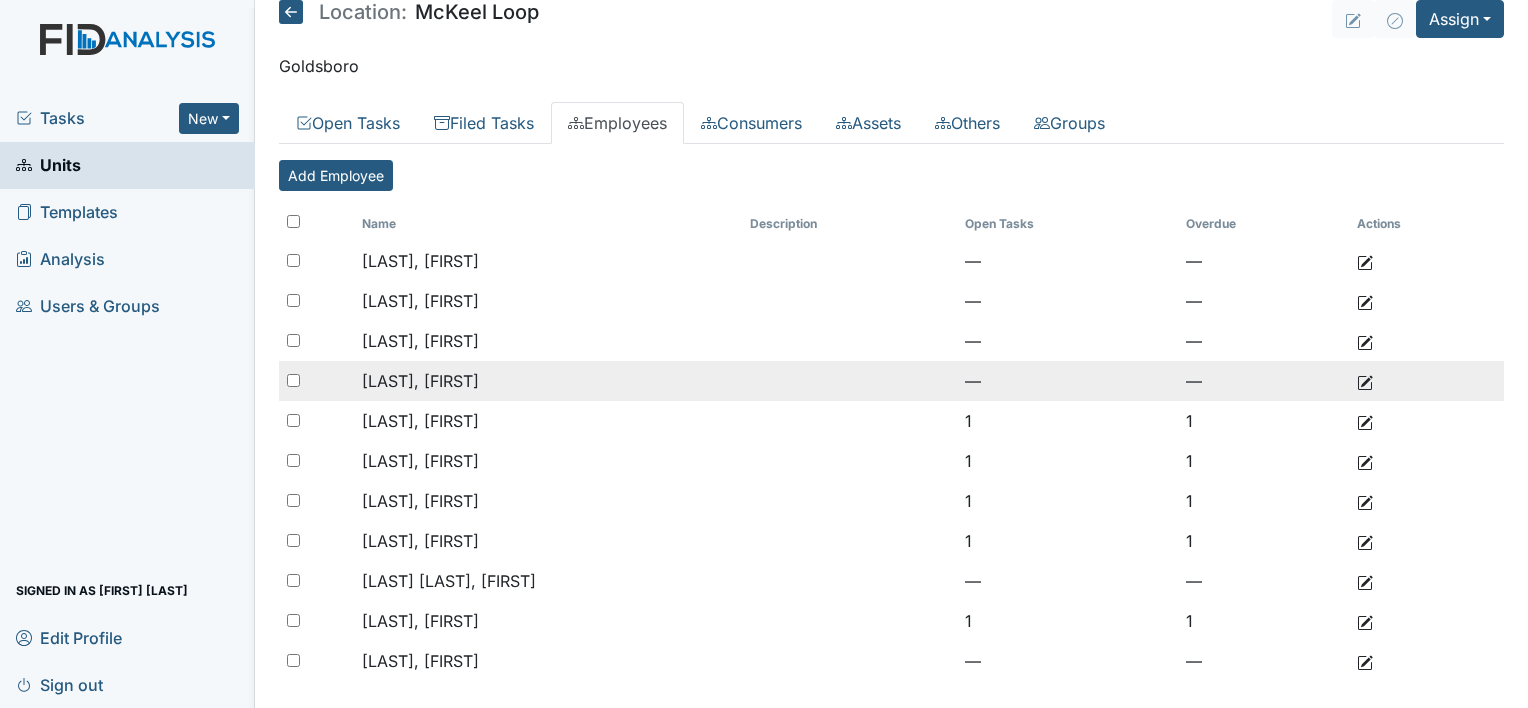 click on "Jones, Chrishana" at bounding box center (420, 261) 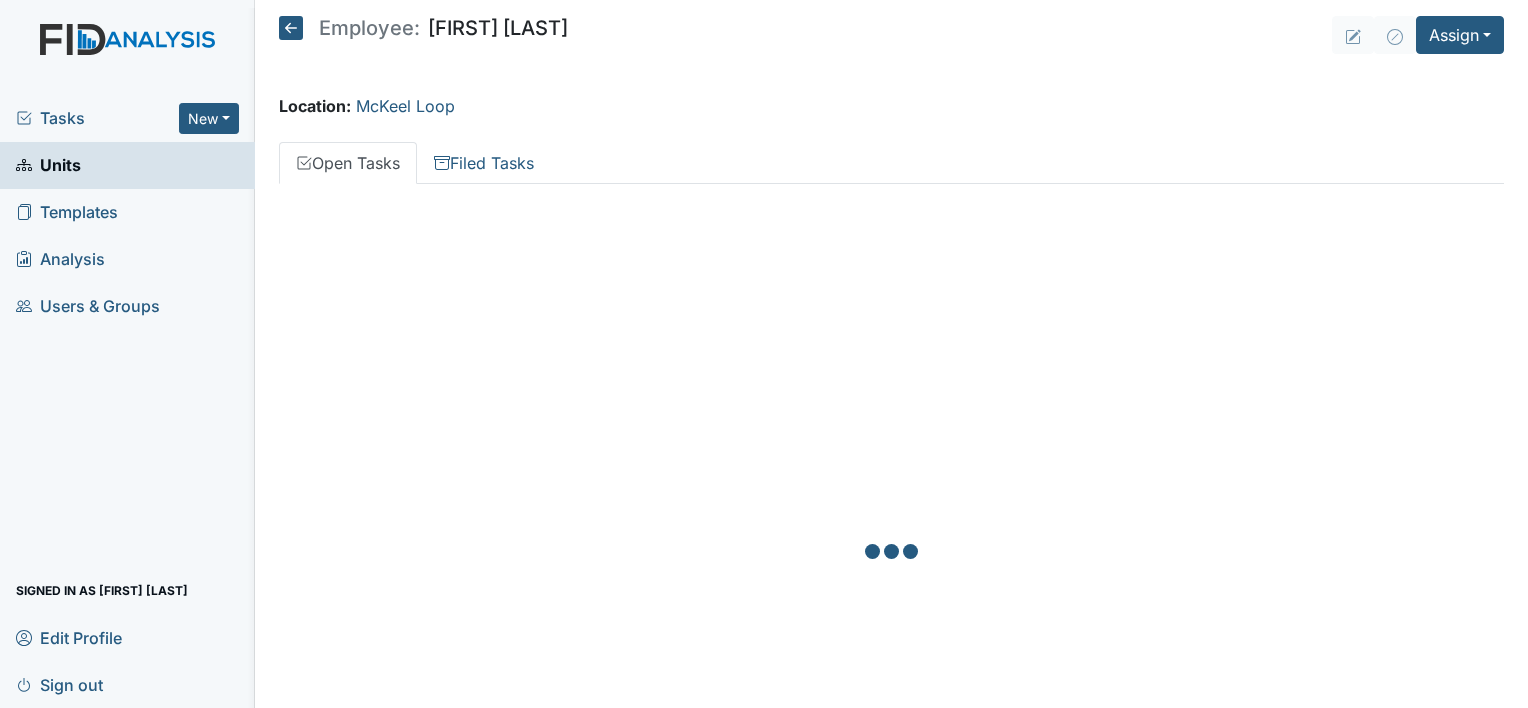 scroll, scrollTop: 0, scrollLeft: 0, axis: both 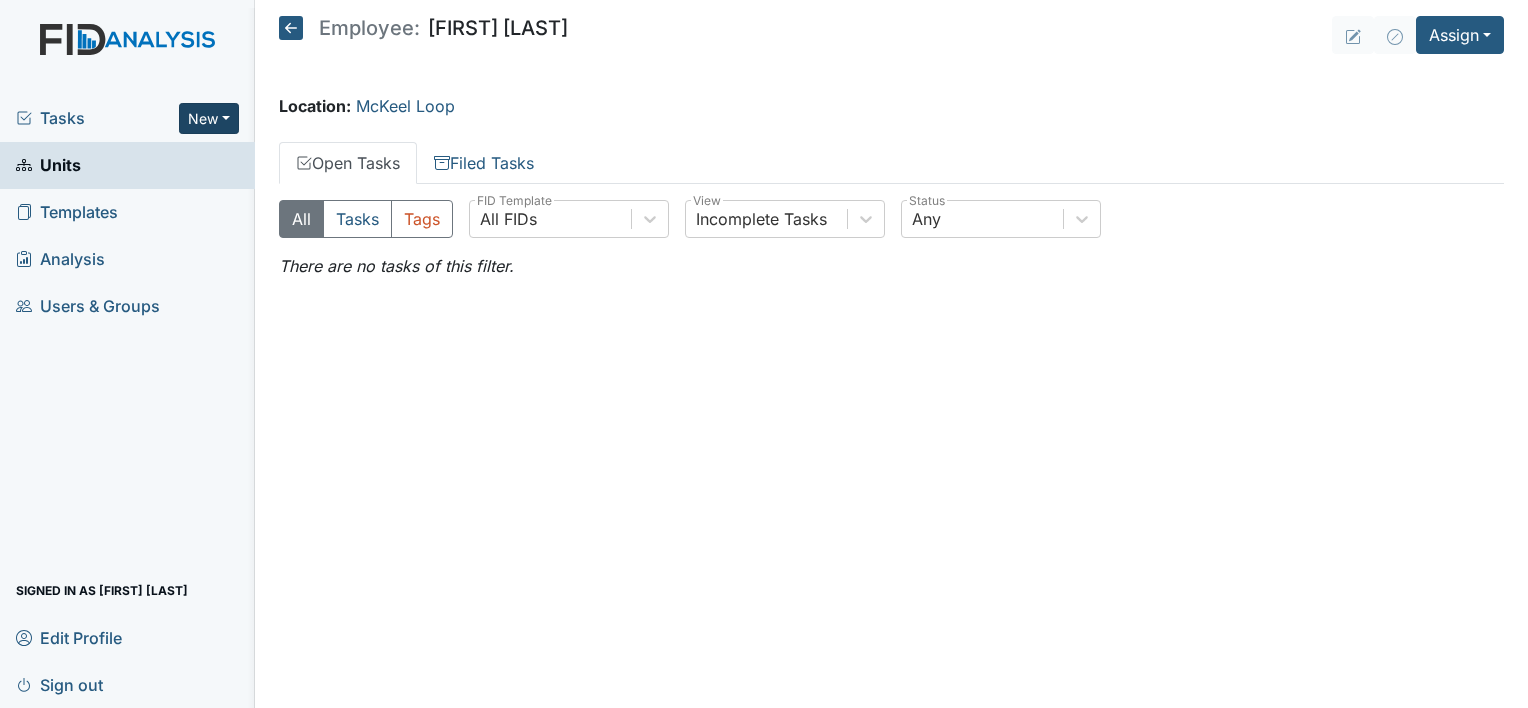 click on "New" at bounding box center [209, 118] 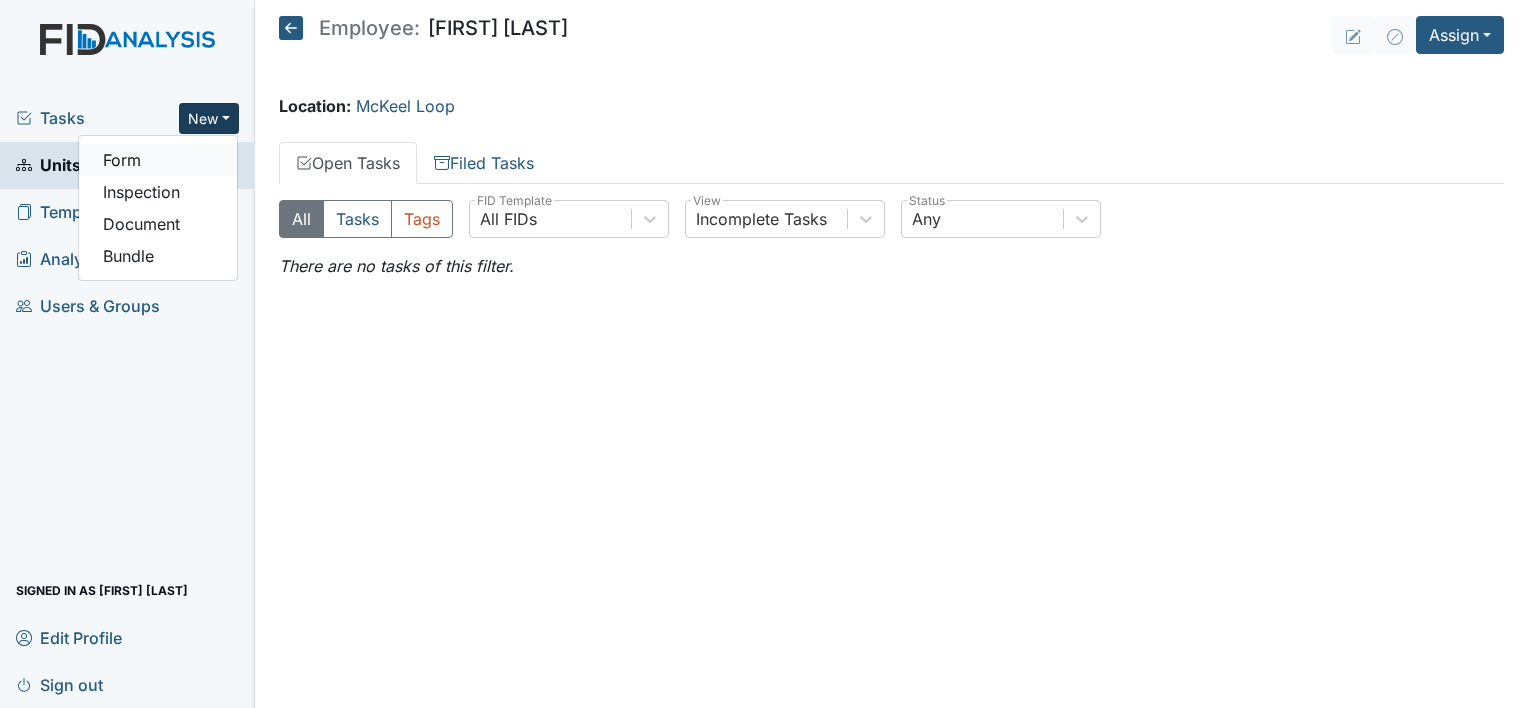 click on "Form" at bounding box center (158, 160) 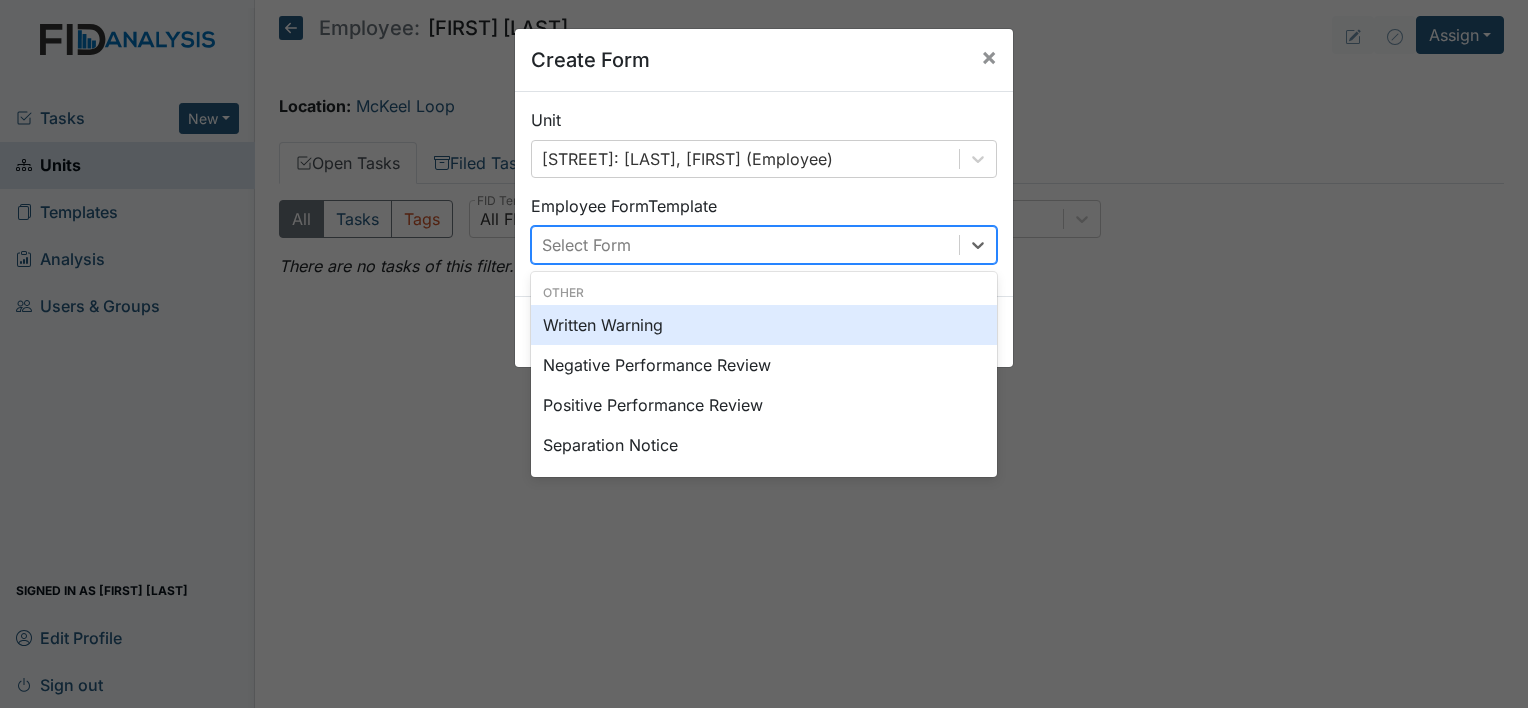 click on "Select Form" at bounding box center (586, 245) 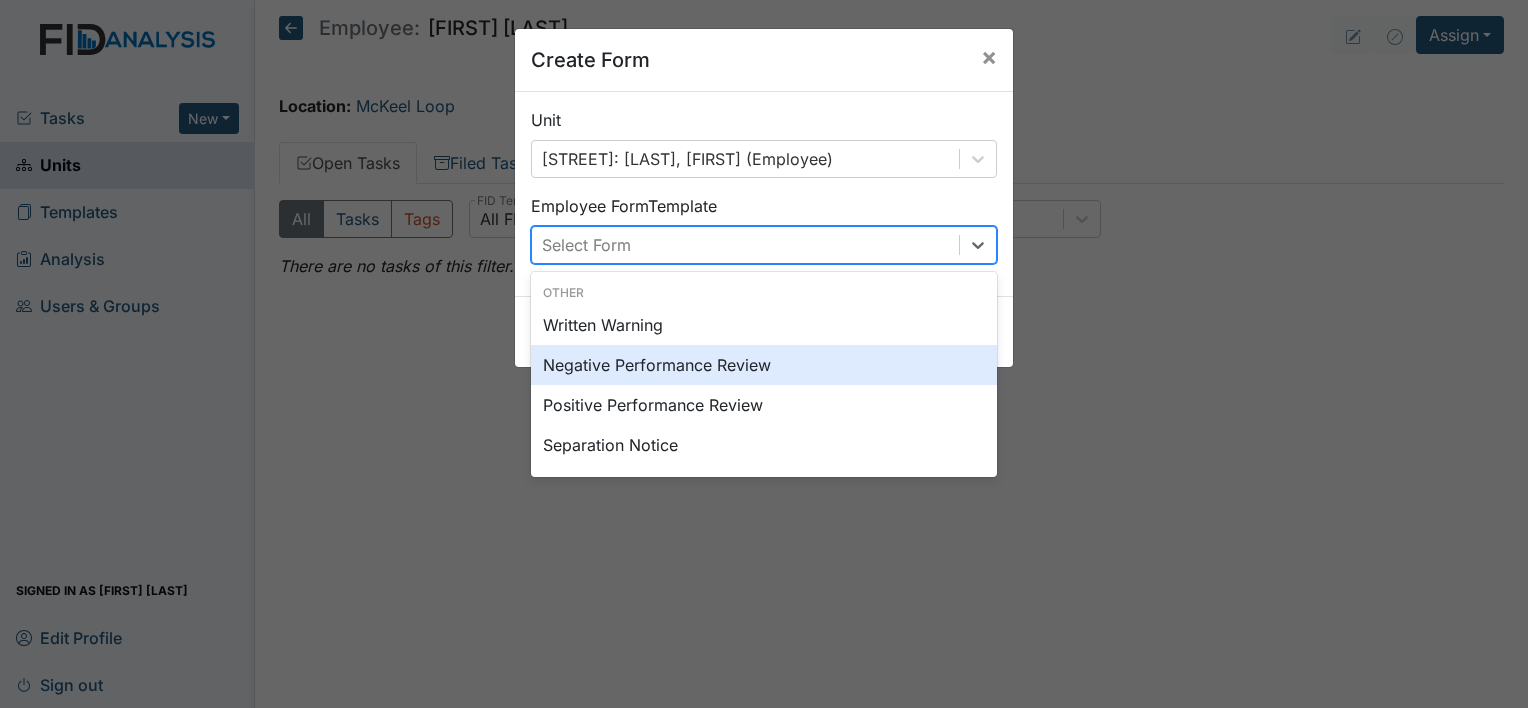 click on "Negative Performance Review" at bounding box center [764, 365] 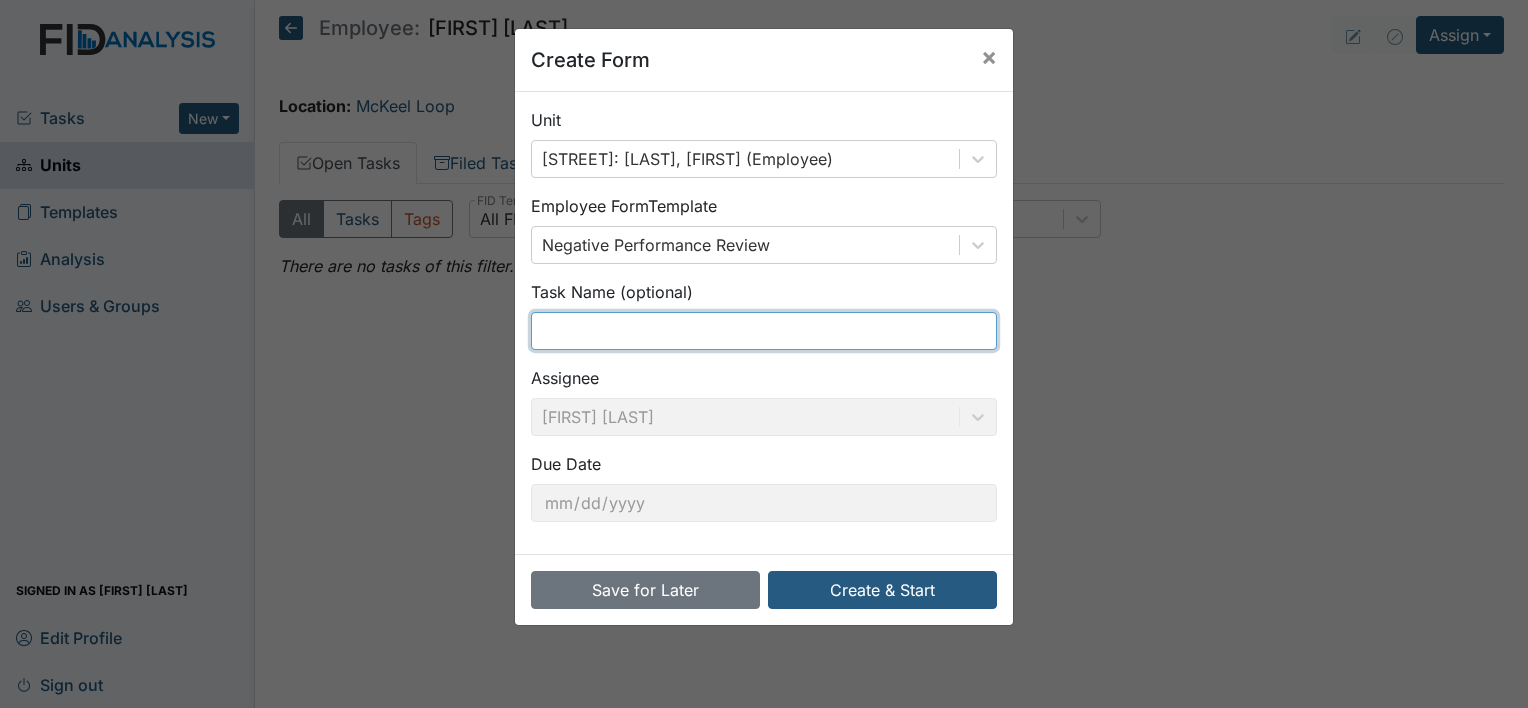 click at bounding box center (764, 331) 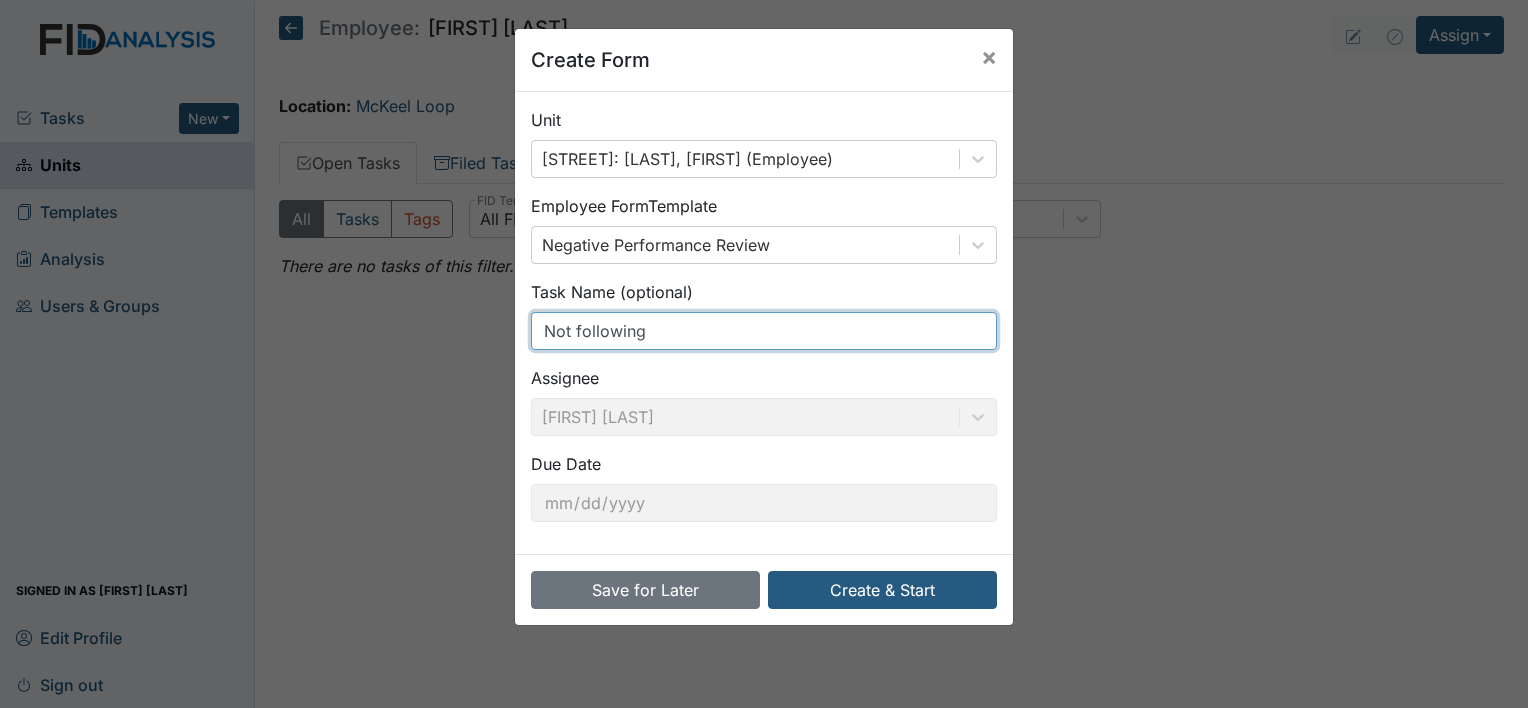 type on "Not following policy" 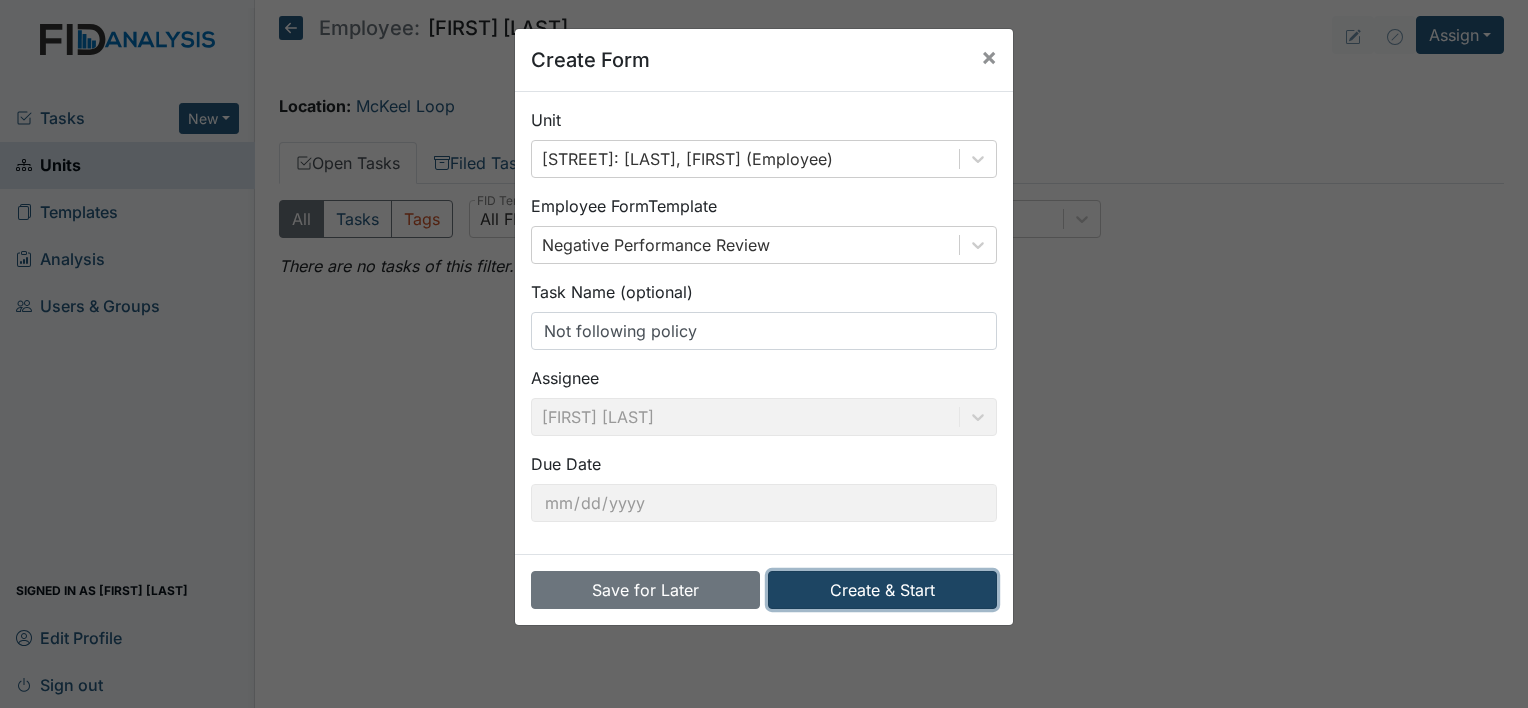 click on "Create & Start" at bounding box center (882, 590) 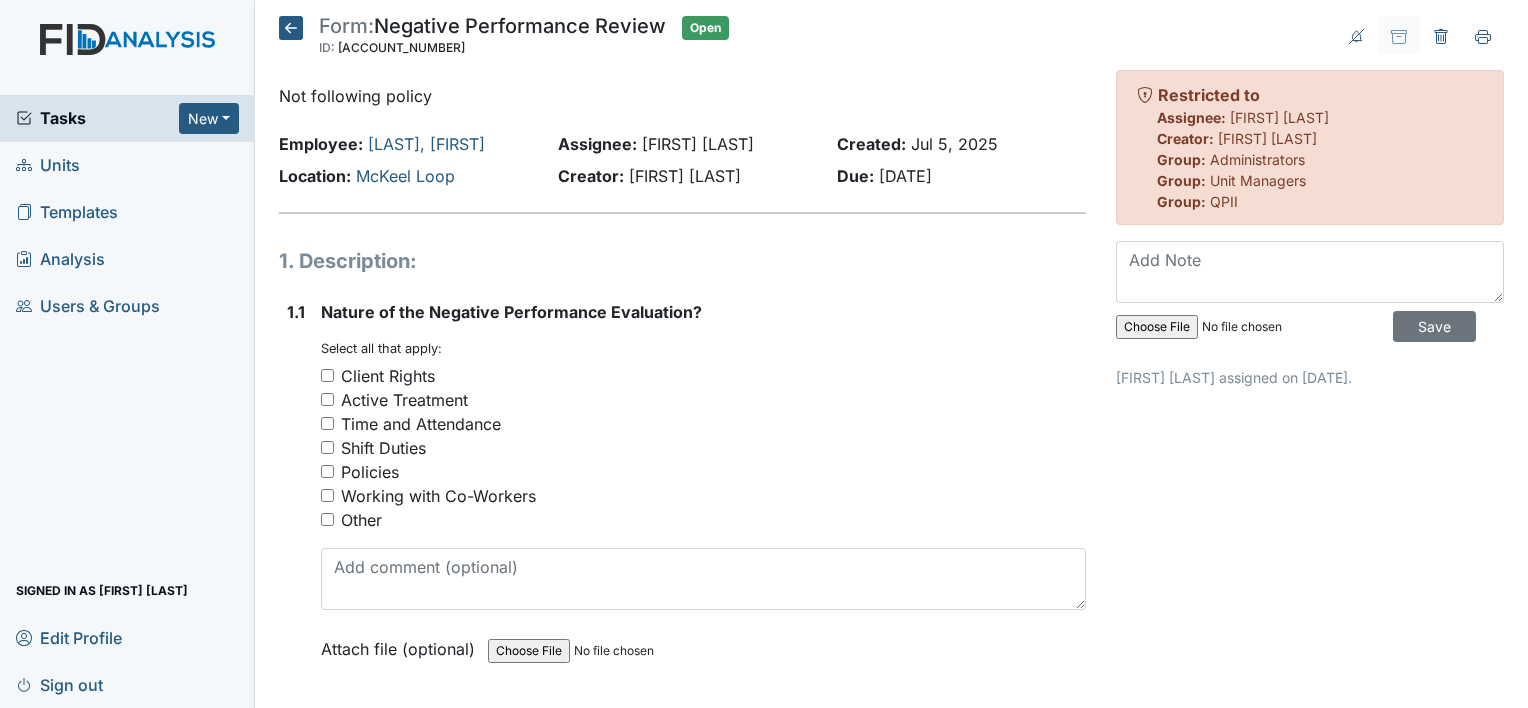 scroll, scrollTop: 0, scrollLeft: 0, axis: both 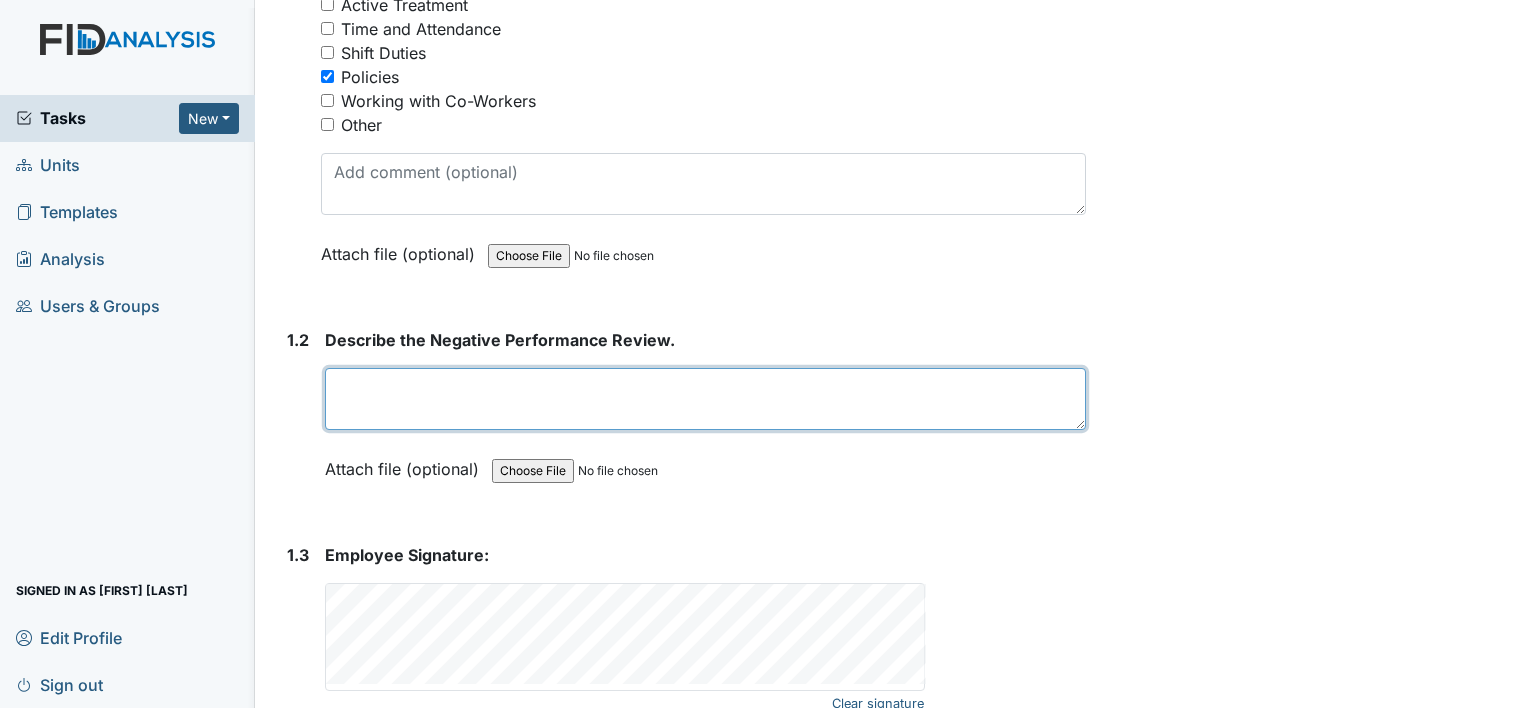 click at bounding box center (705, 399) 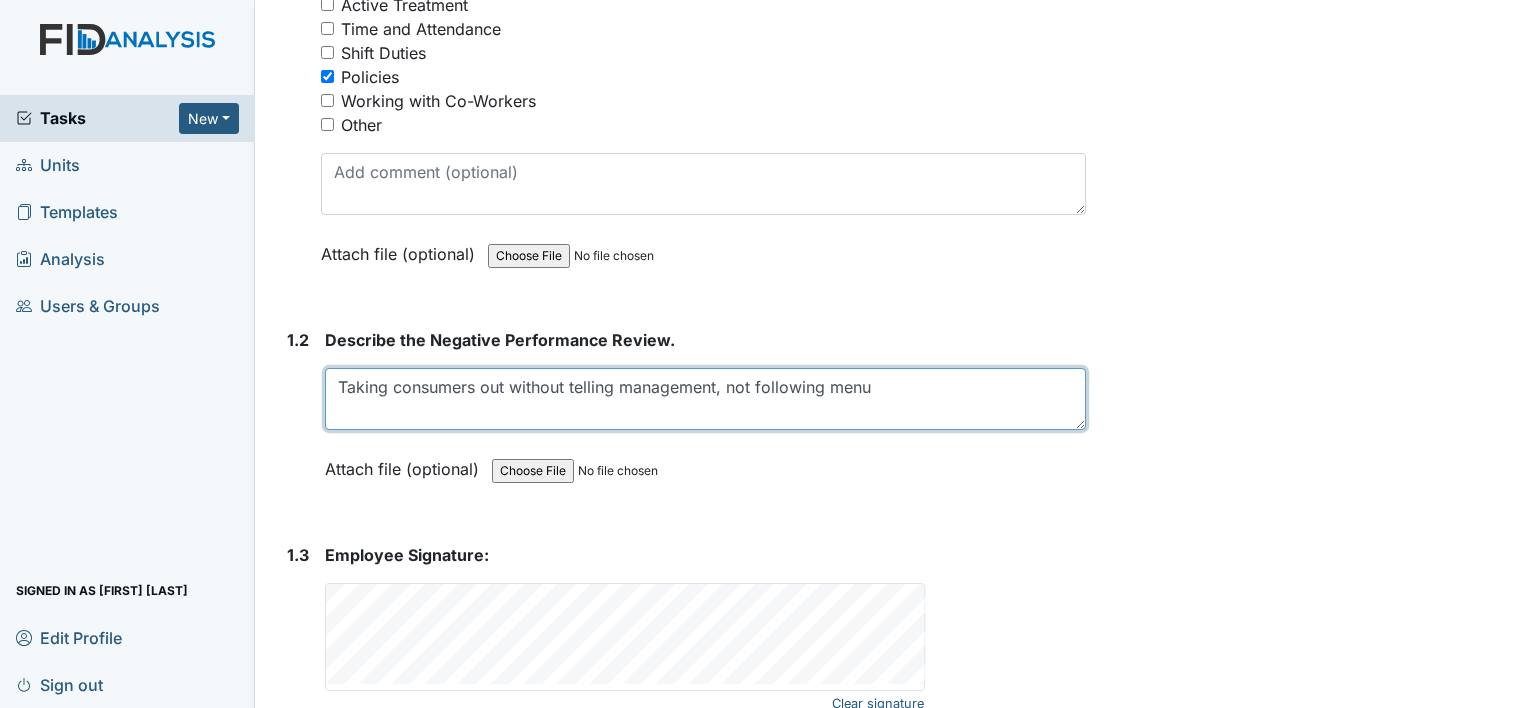 type on "Taking consumers out without telling management, not following menu" 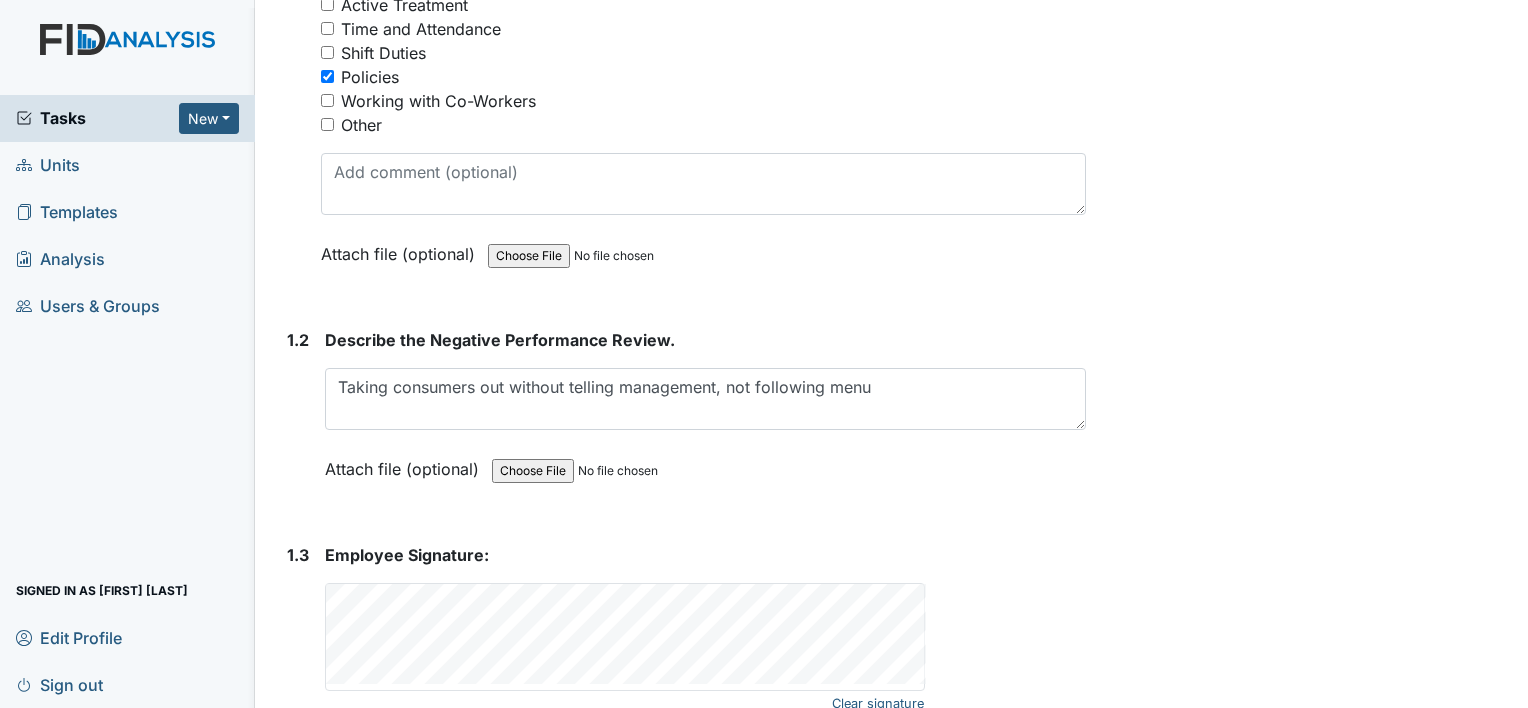 click on "Tasks" at bounding box center (97, 118) 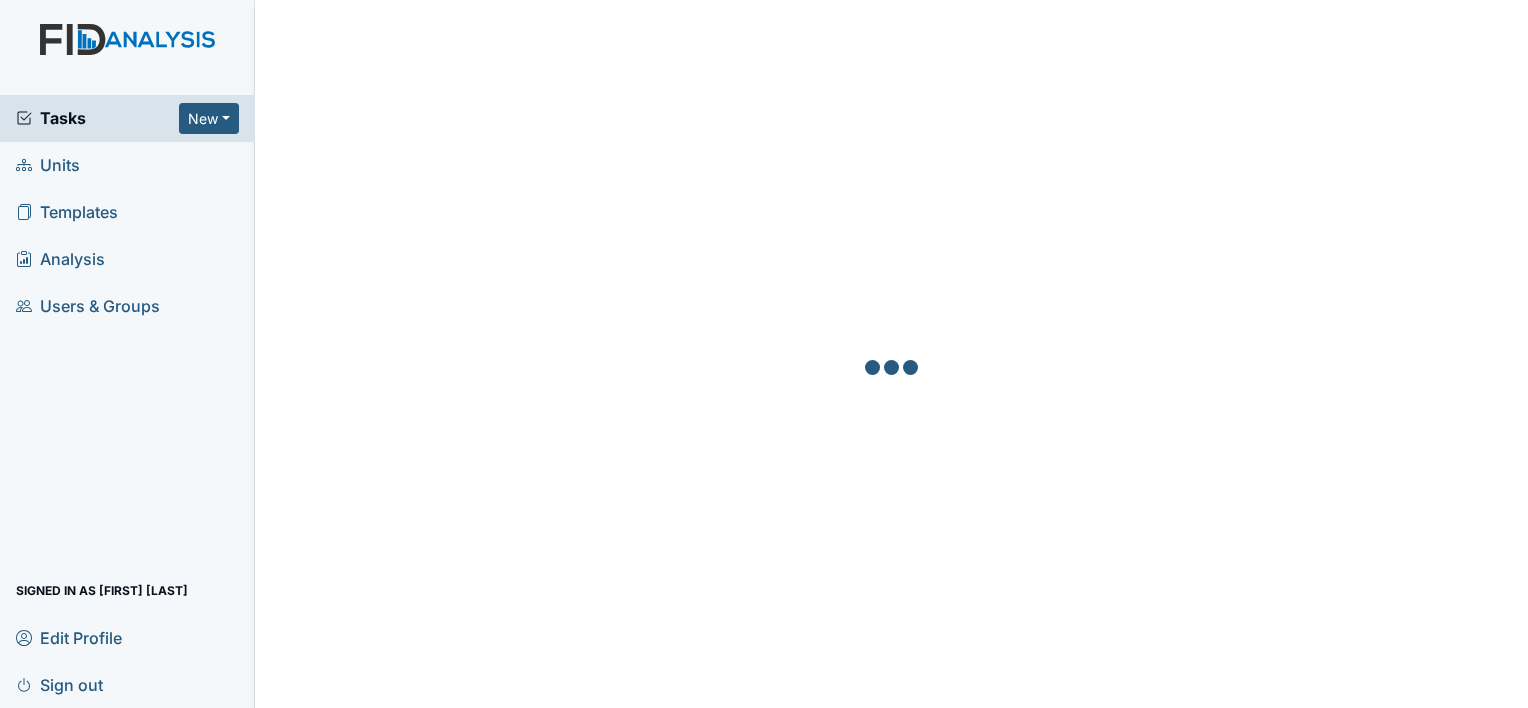scroll, scrollTop: 0, scrollLeft: 0, axis: both 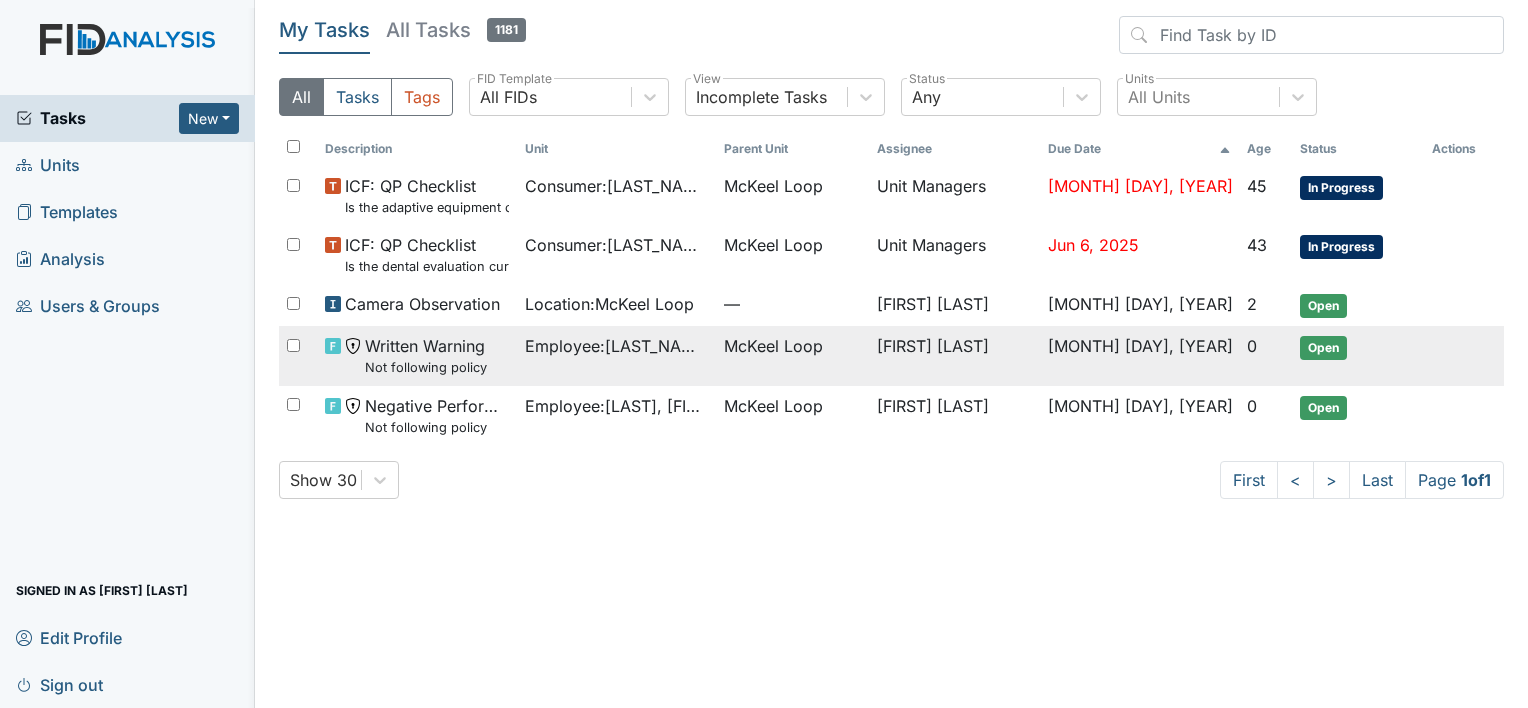 click on "Not following policy" at bounding box center [427, 207] 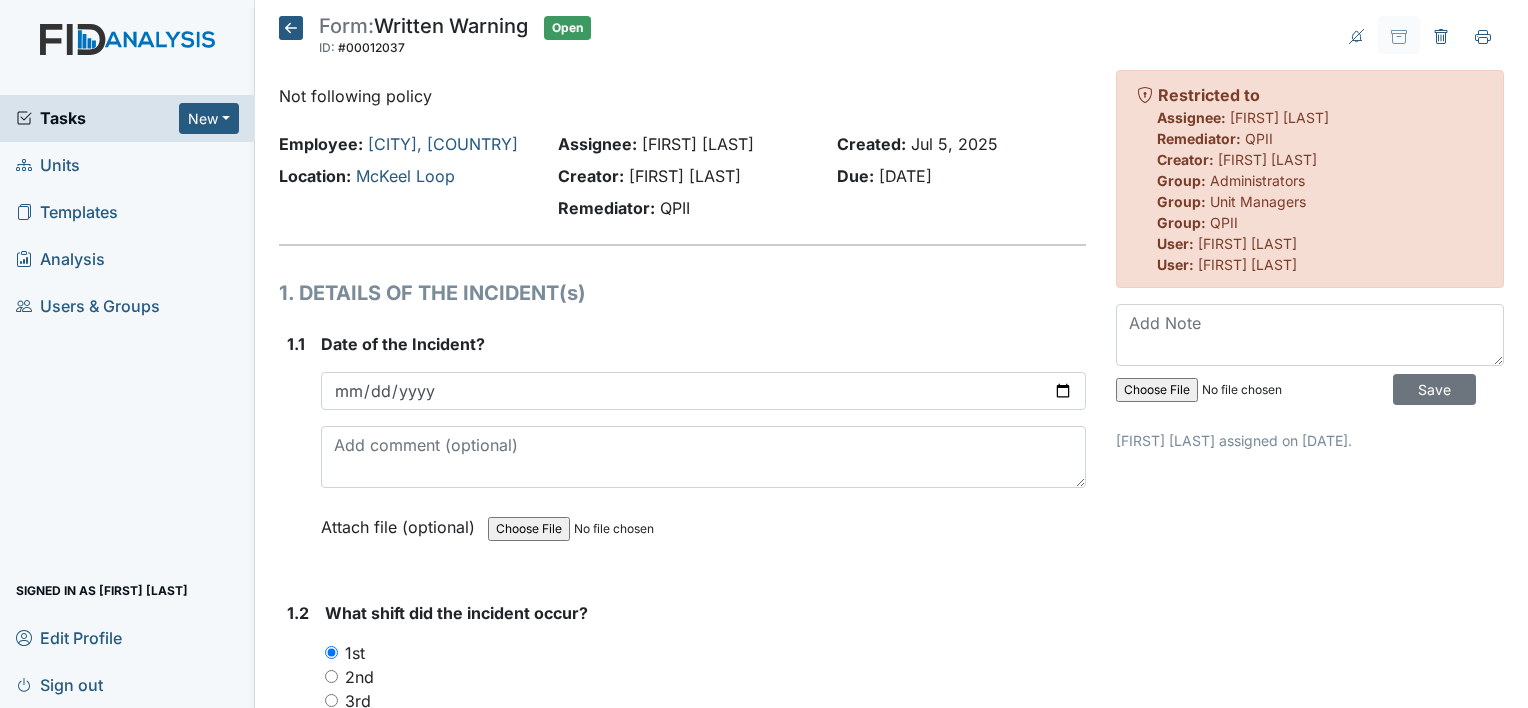 scroll, scrollTop: 0, scrollLeft: 0, axis: both 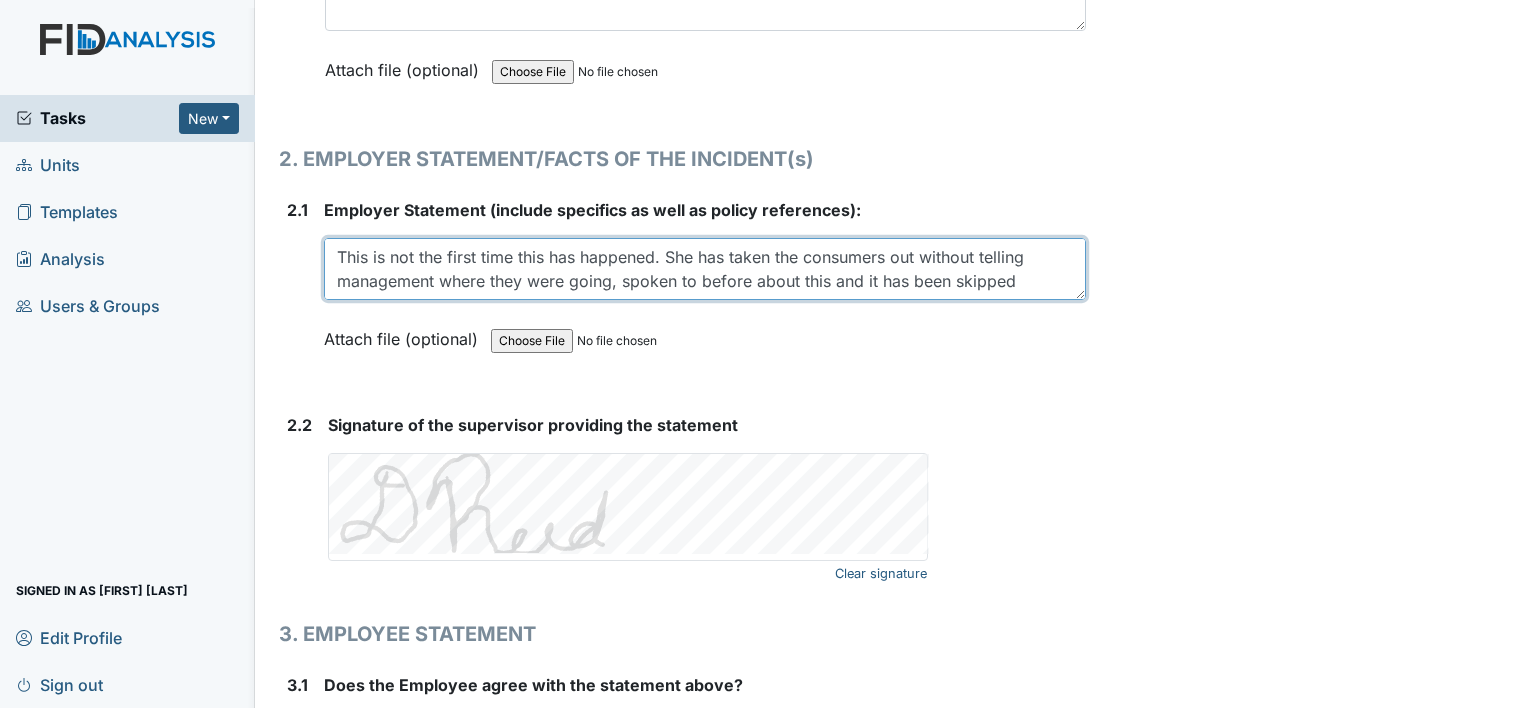 click on "This is not the first time this has happened. She has taken the consumers out without telling management where they were going, spoken to before about this and it has been skipped passed" at bounding box center (705, 269) 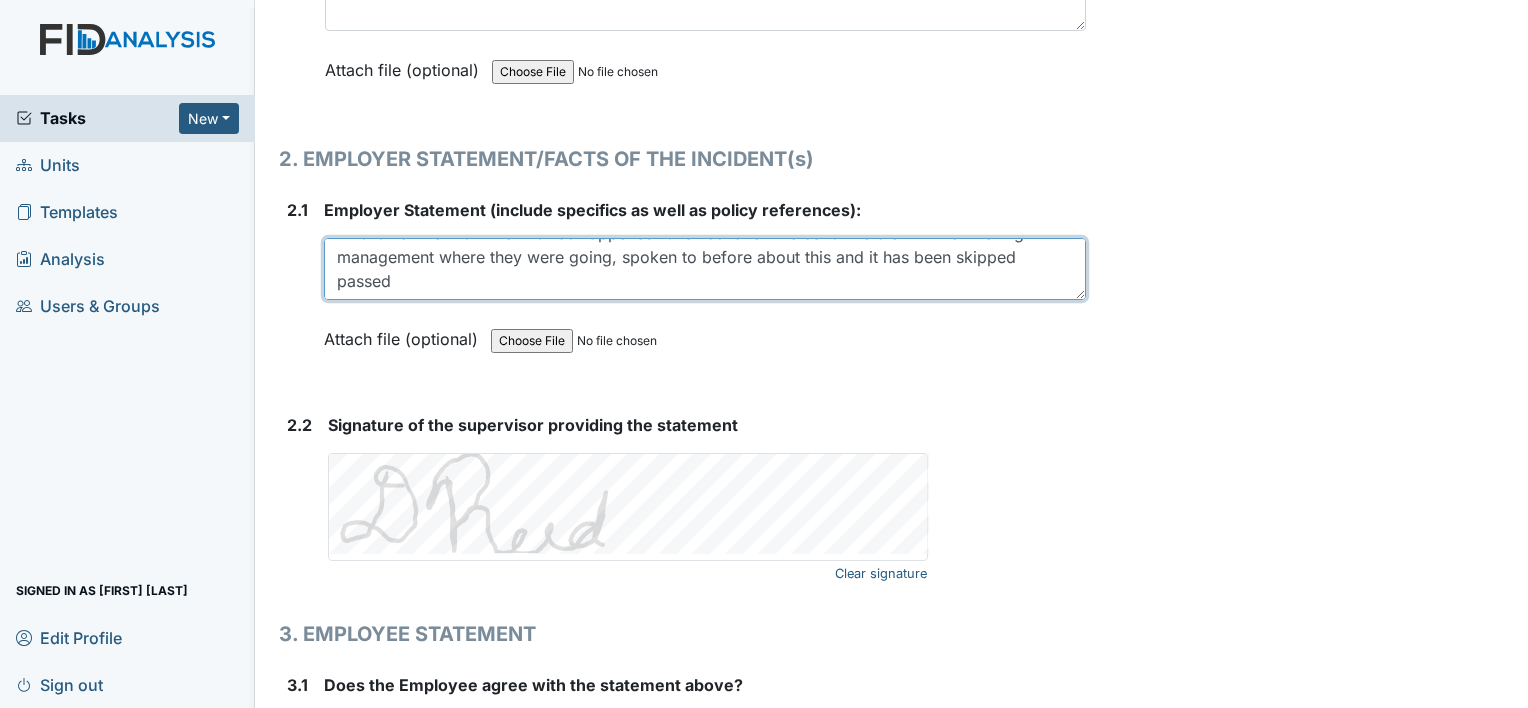 click on "This is not the first time this has happened. She has taken the consumers out without telling management where they were going, spoken to before about this and it has been skipped passed" at bounding box center (705, 269) 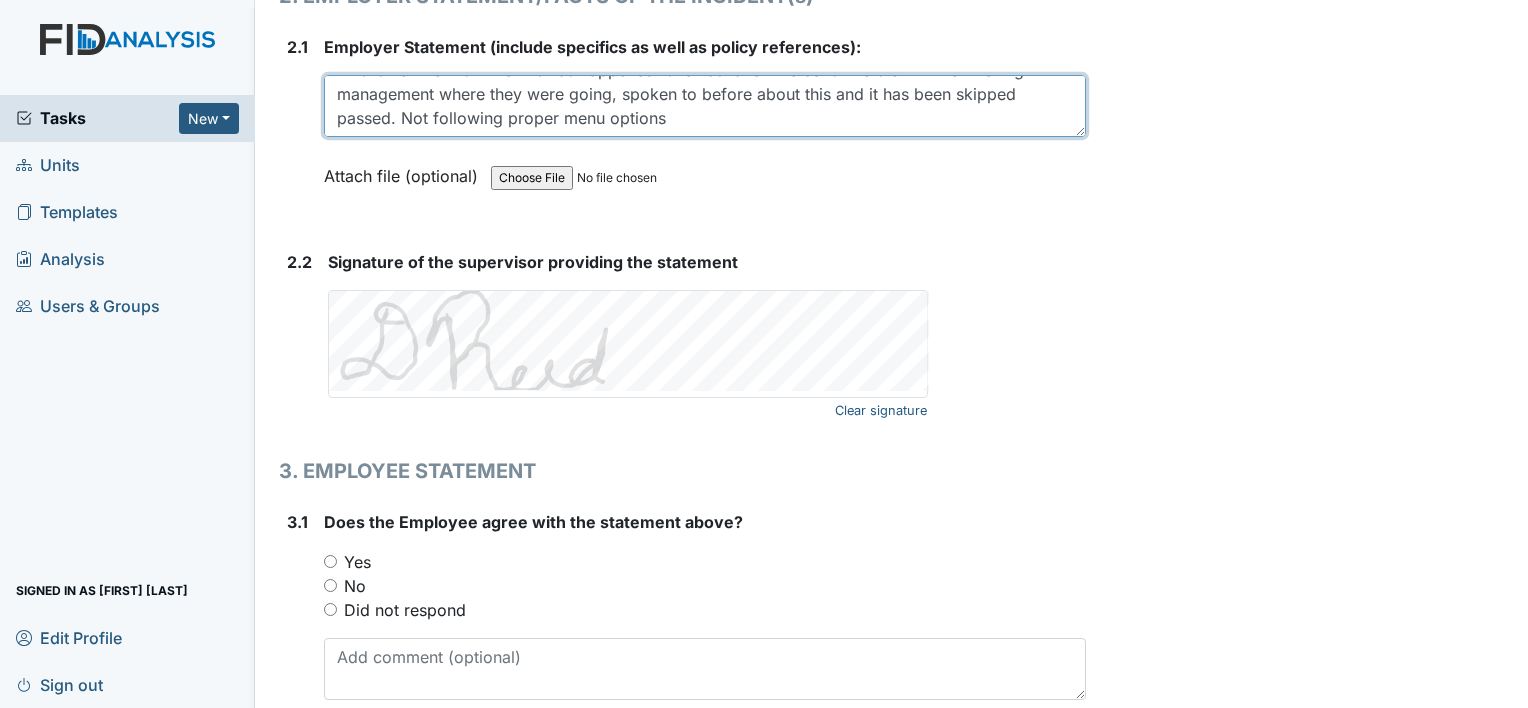 scroll, scrollTop: 2844, scrollLeft: 0, axis: vertical 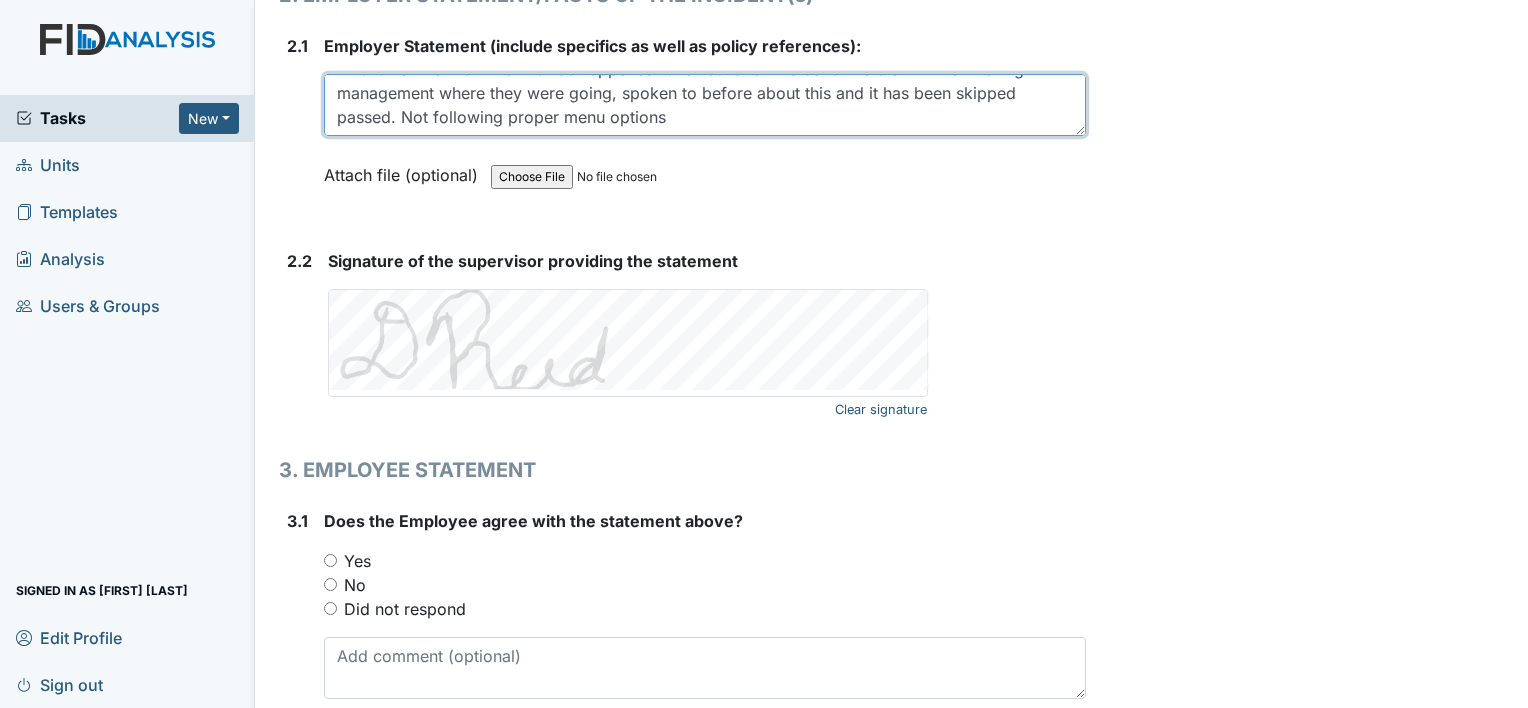 type on "This is not the first time this has happened. She has taken the consumers out without telling management where they were going, spoken to before about this and it has been skipped passed. Not following proper menu options" 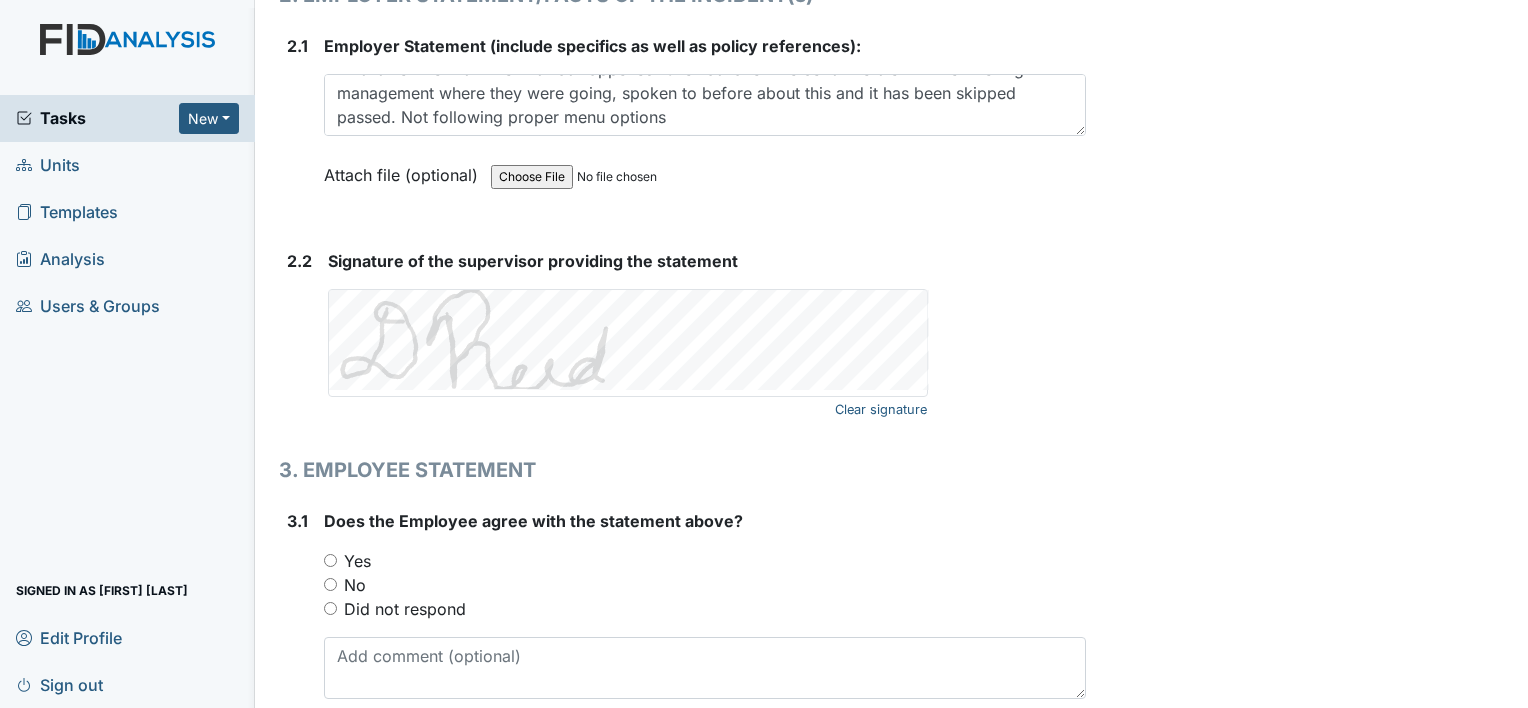 click on "Tasks" at bounding box center (97, 118) 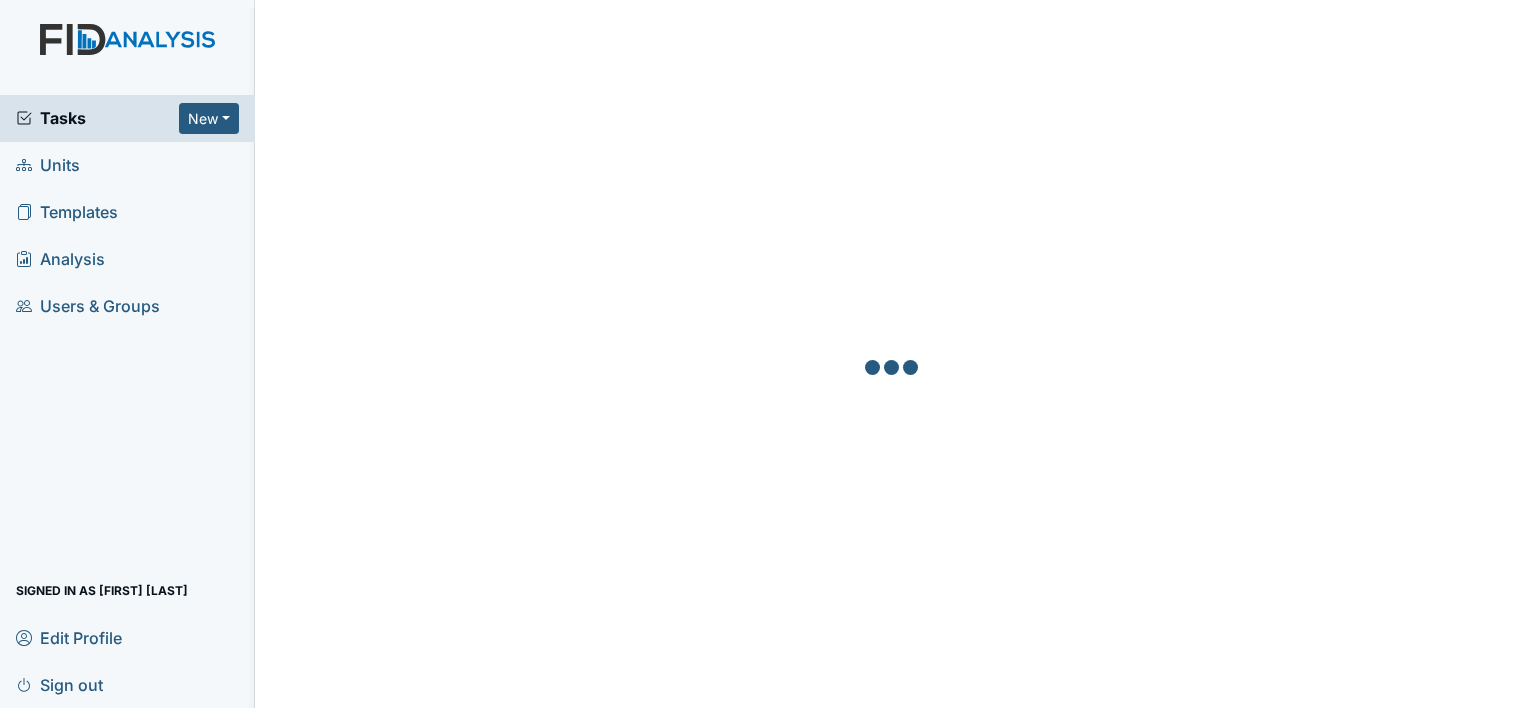 scroll, scrollTop: 0, scrollLeft: 0, axis: both 